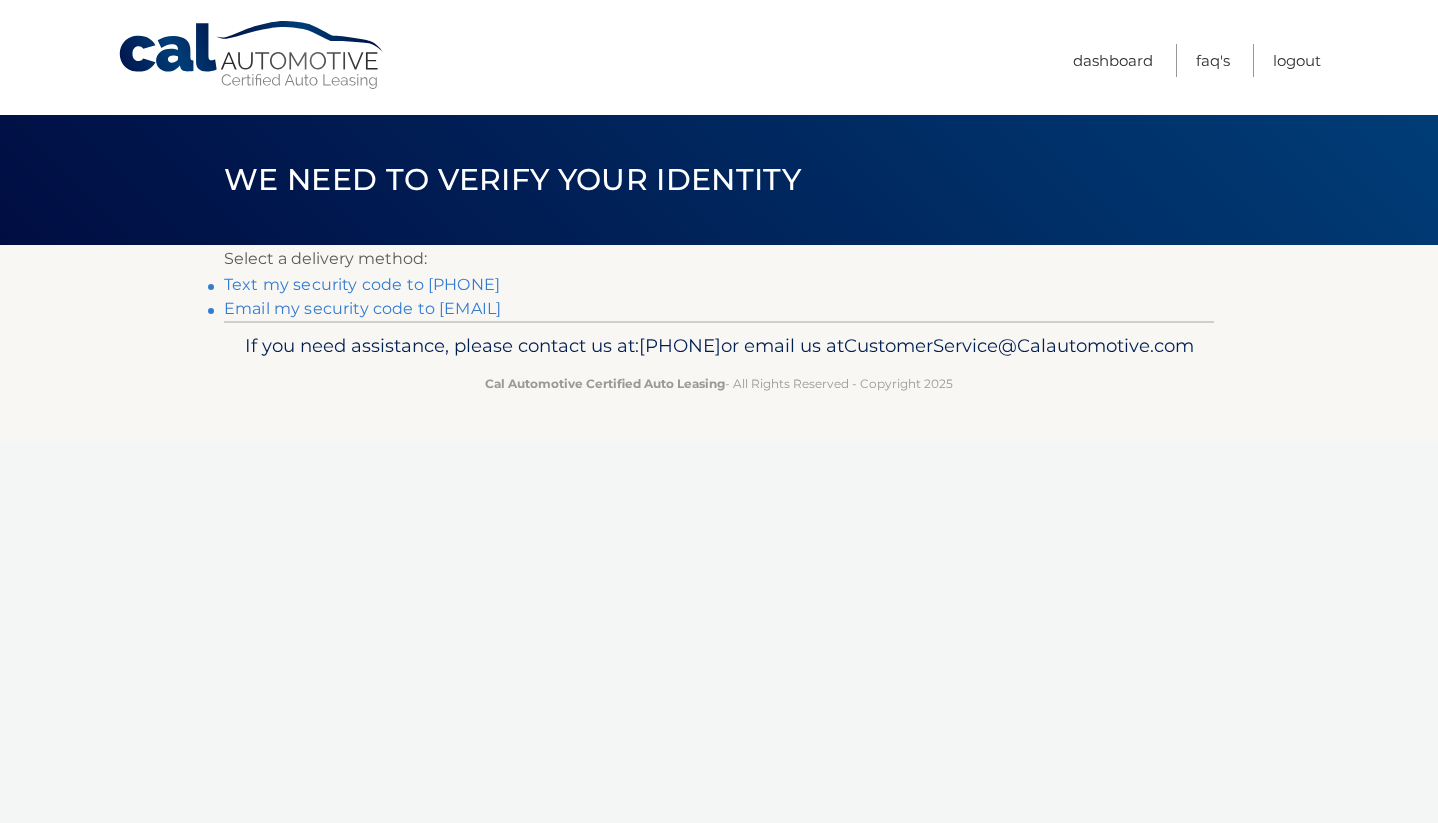 scroll, scrollTop: 0, scrollLeft: 0, axis: both 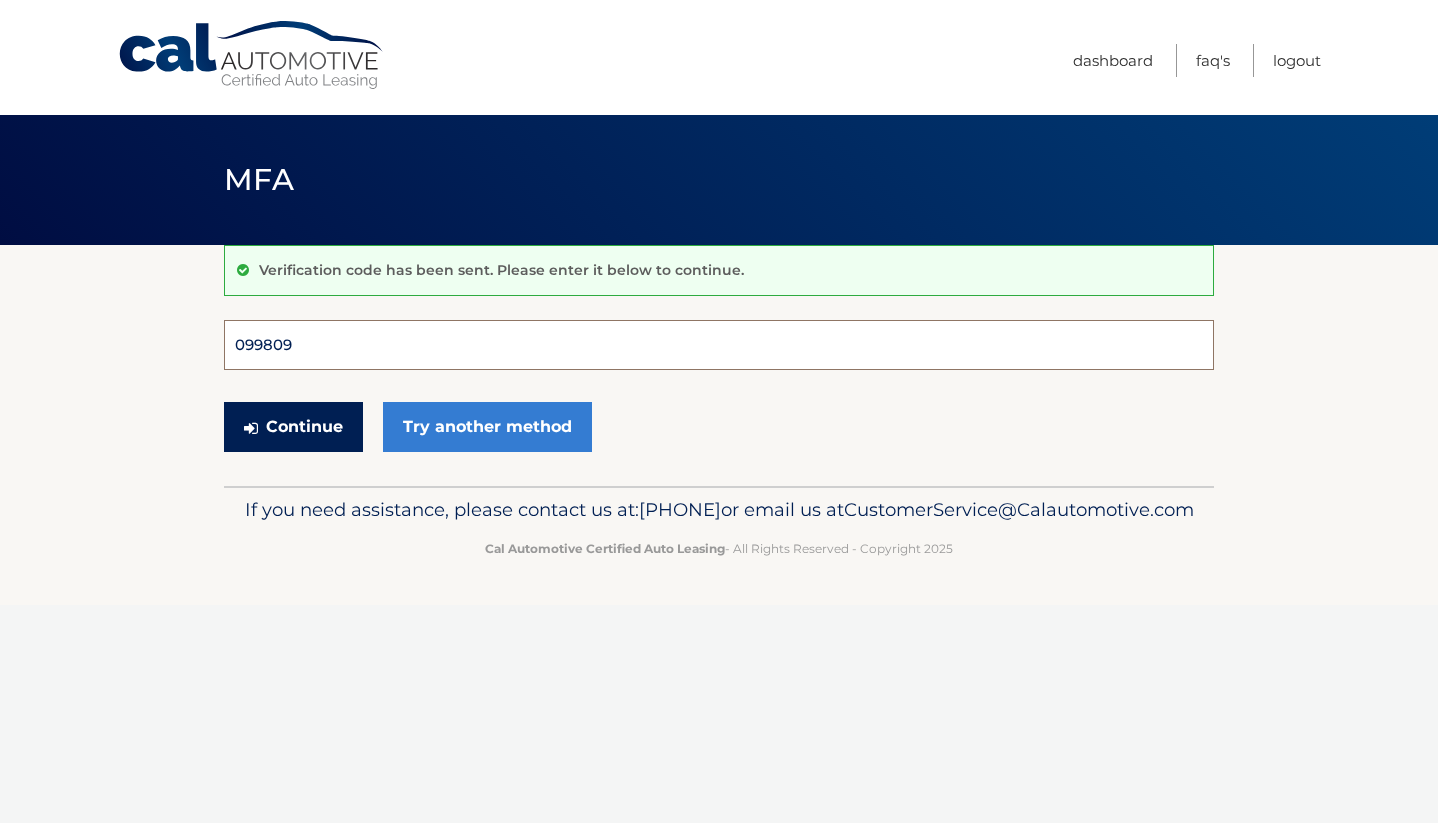 type on "099809" 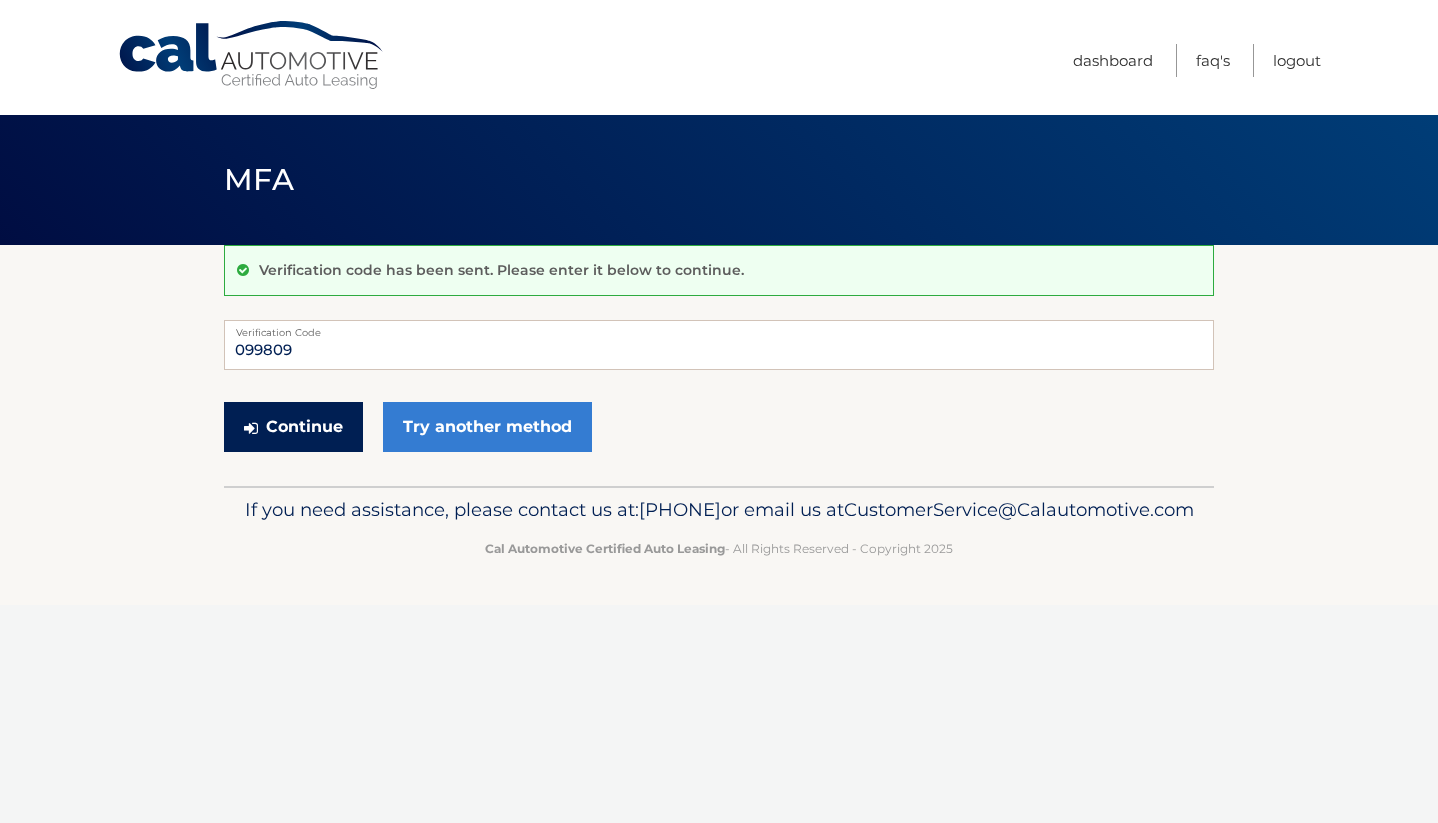 click on "Continue" at bounding box center (293, 427) 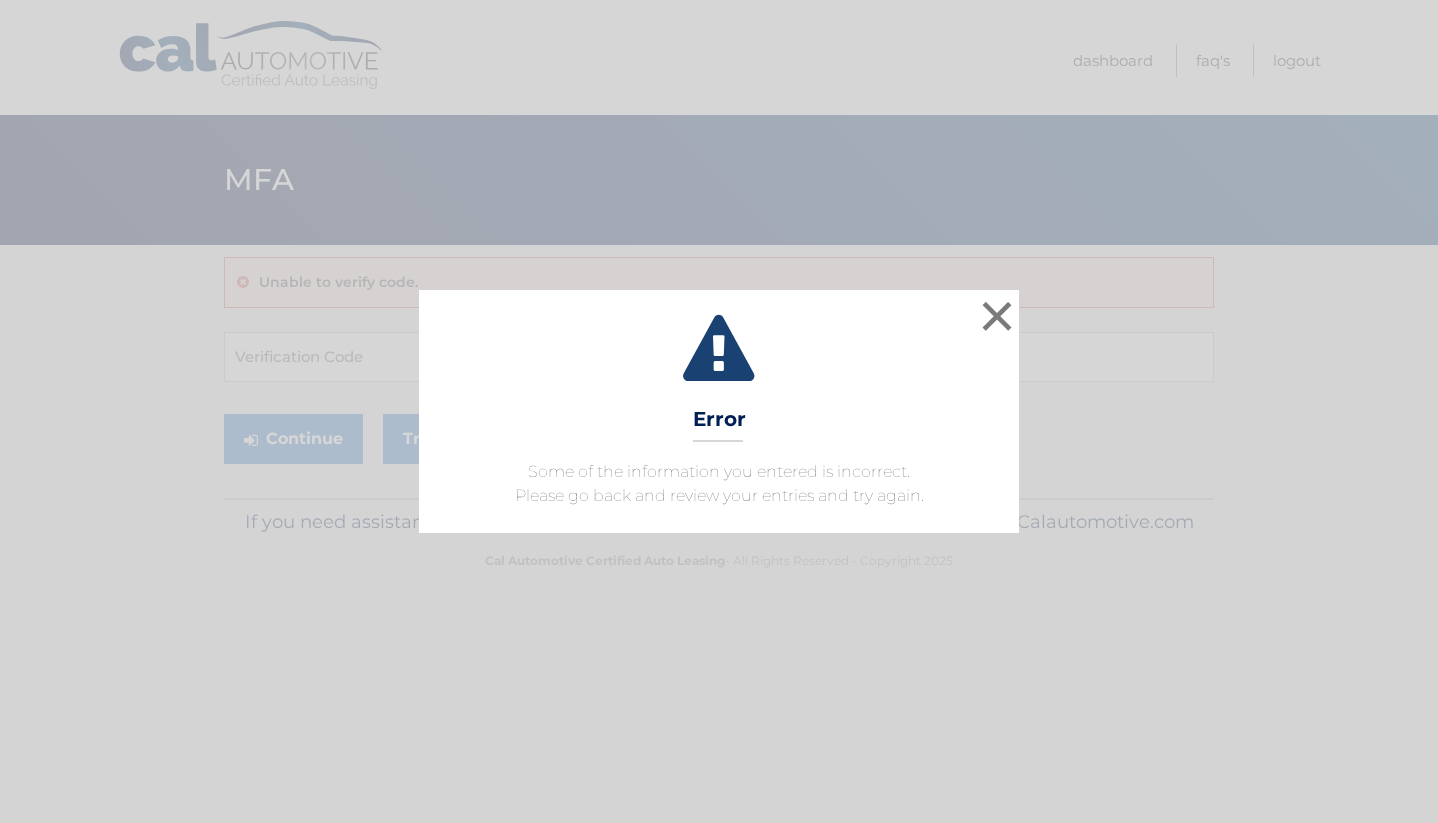 scroll, scrollTop: 0, scrollLeft: 0, axis: both 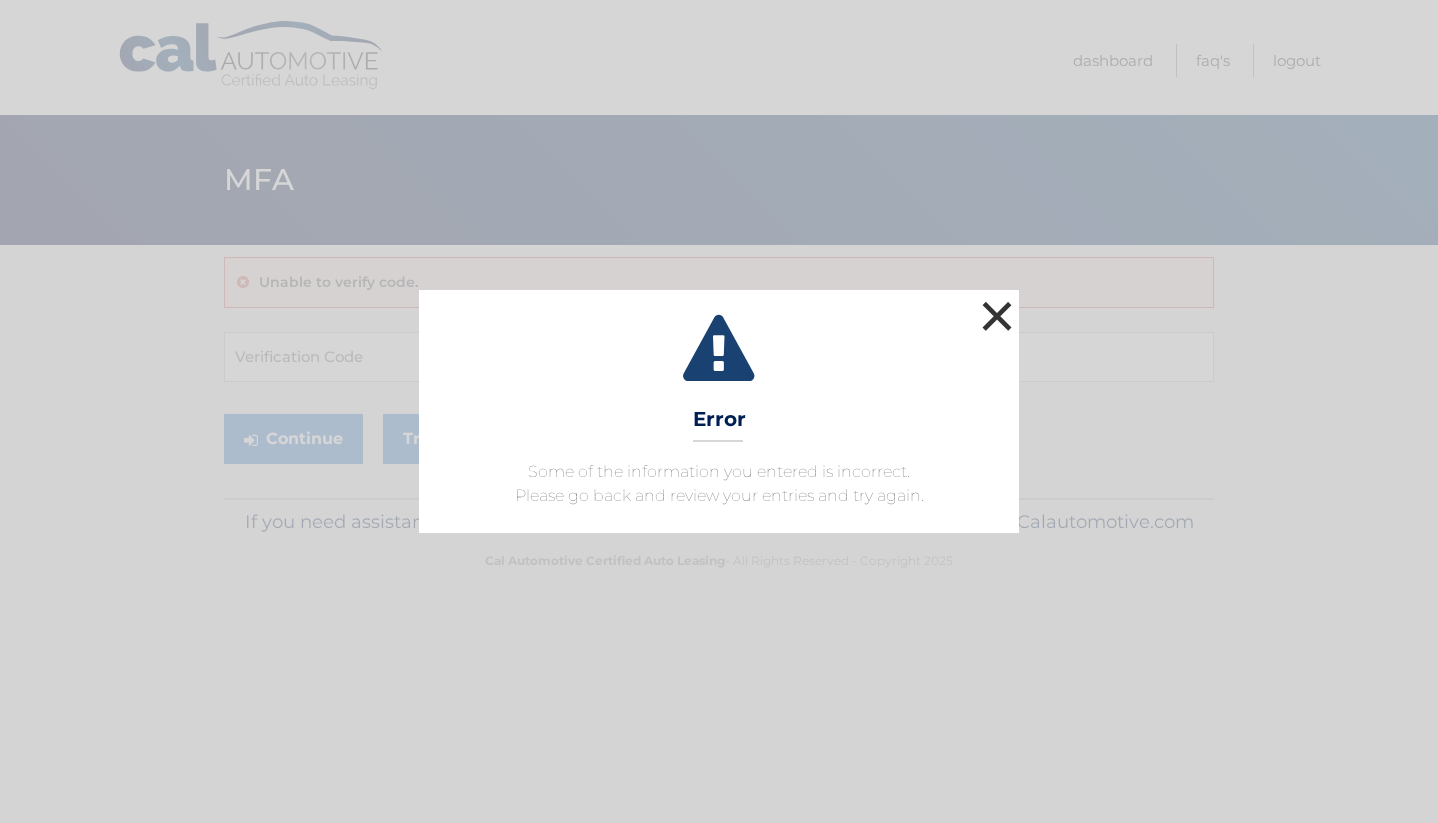 click on "×" at bounding box center (997, 316) 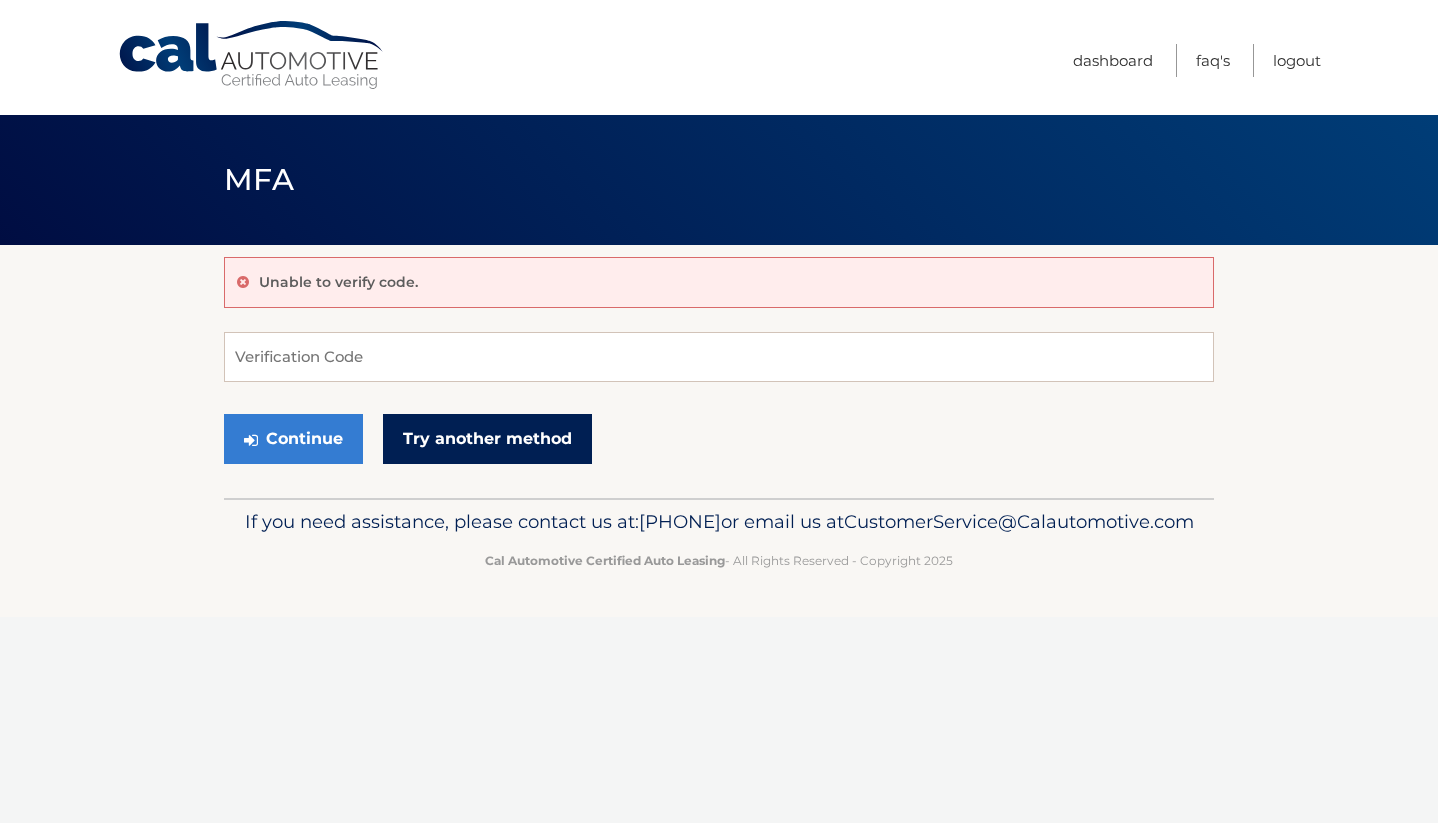 click on "Try another method" at bounding box center (487, 439) 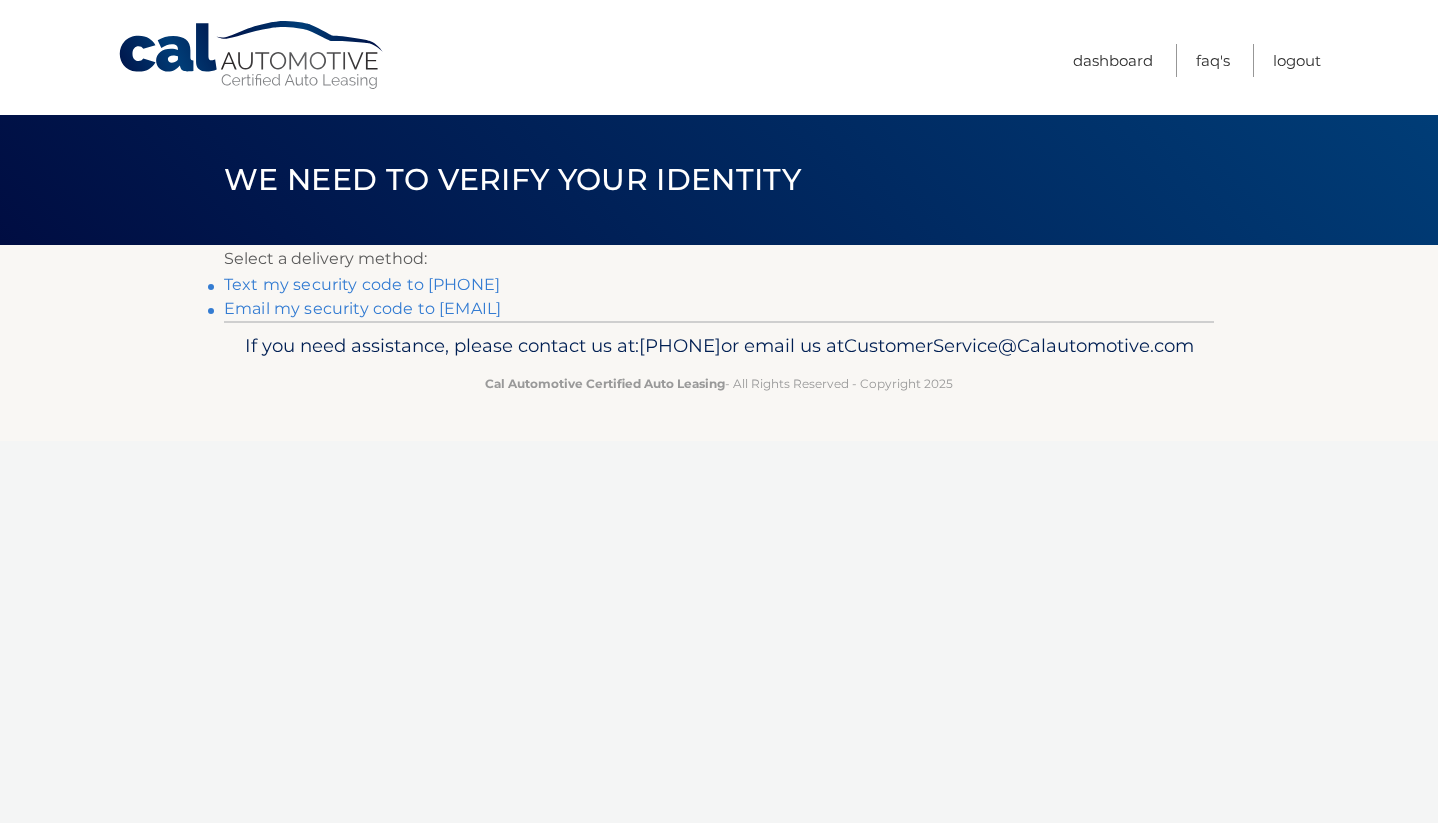 scroll, scrollTop: 0, scrollLeft: 0, axis: both 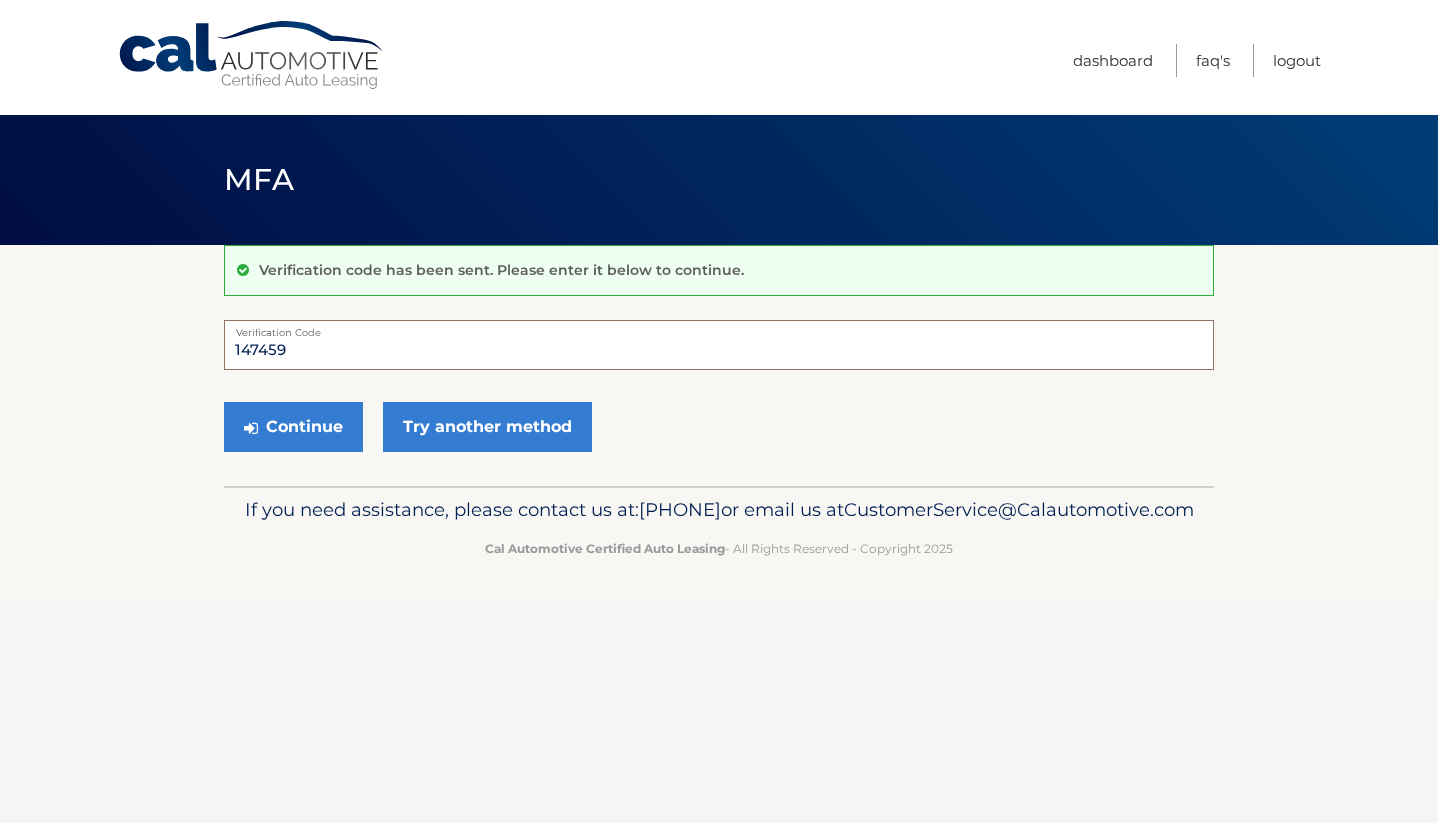 type on "147459" 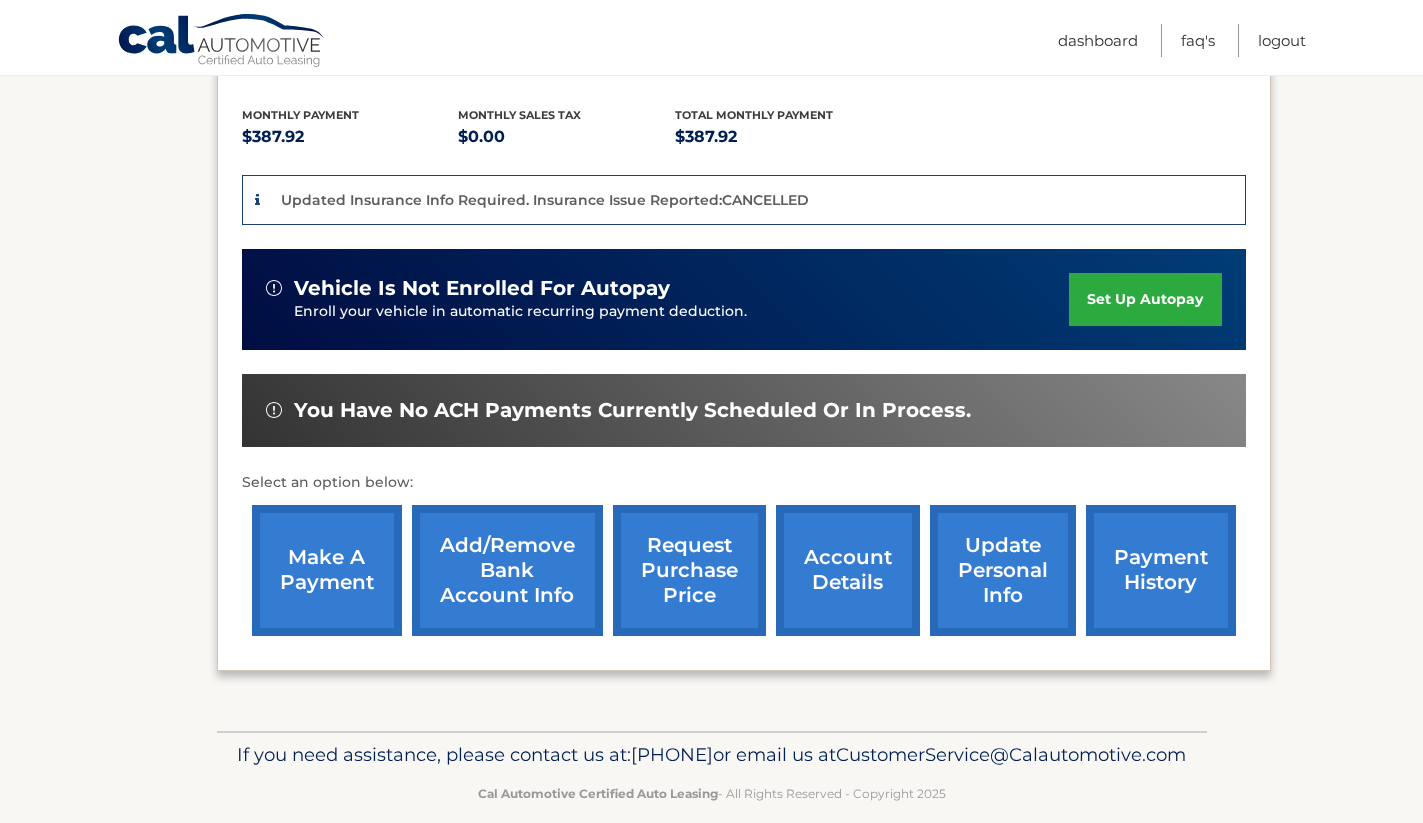 scroll, scrollTop: 409, scrollLeft: 0, axis: vertical 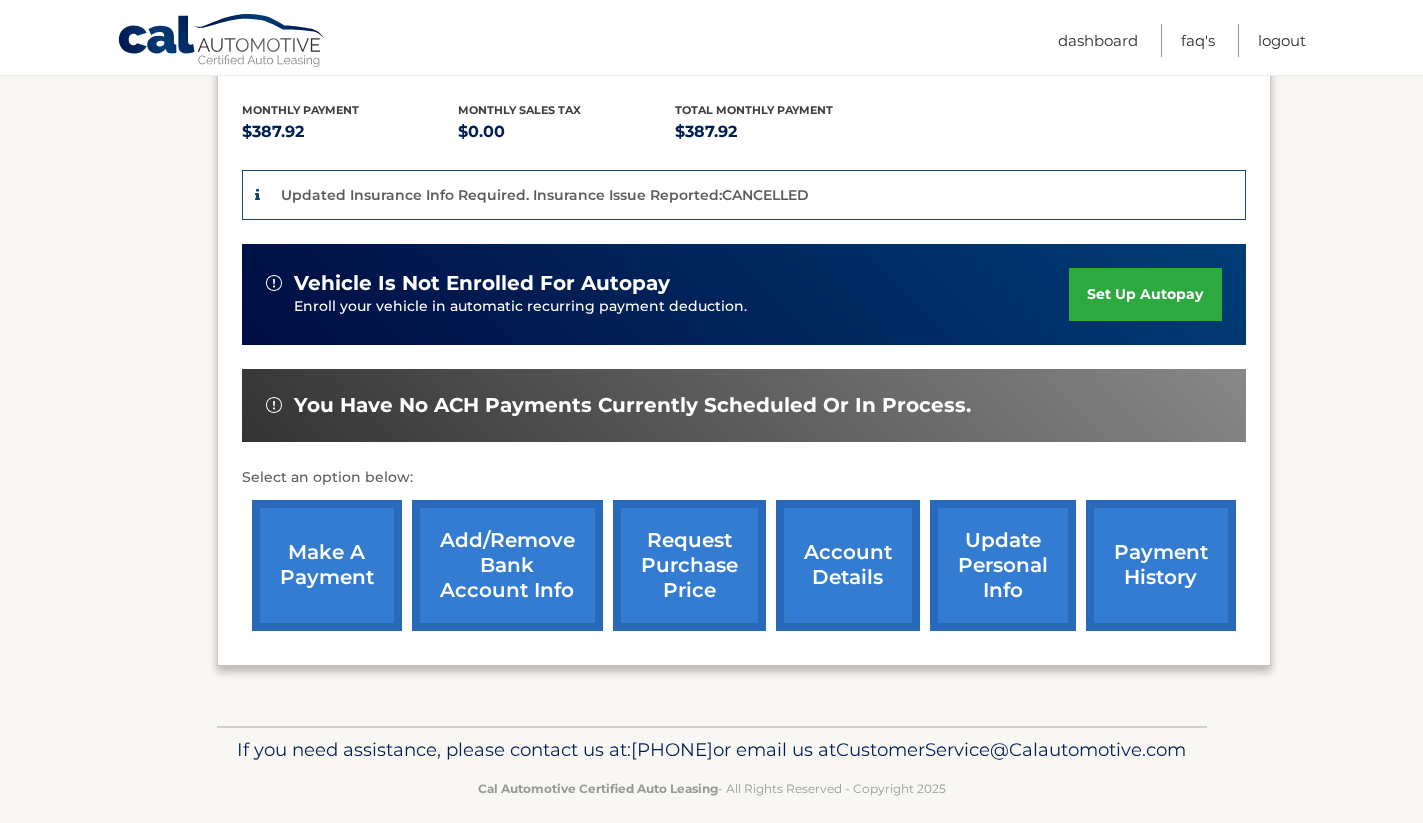 click on "account details" at bounding box center [848, 565] 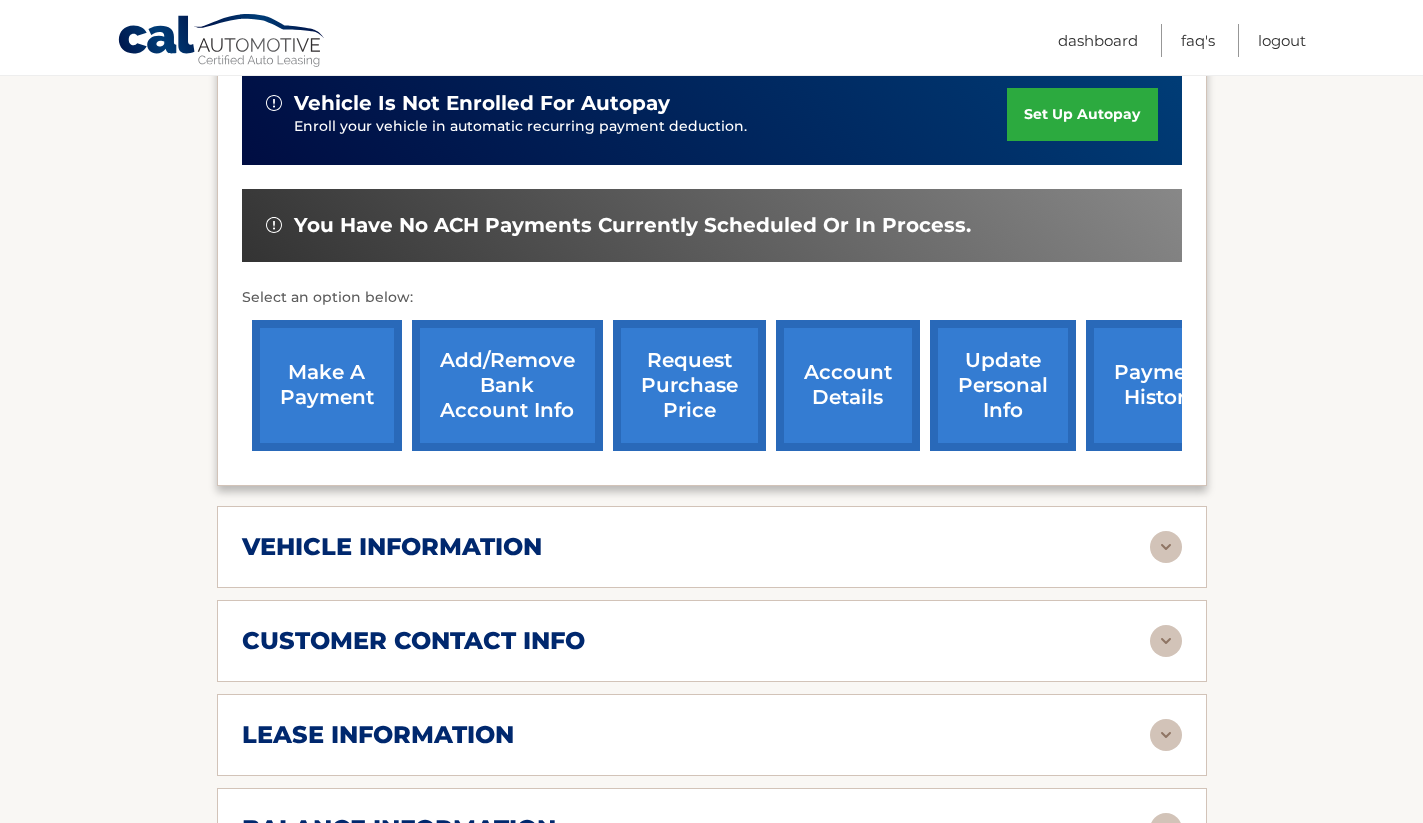 scroll, scrollTop: 770, scrollLeft: 0, axis: vertical 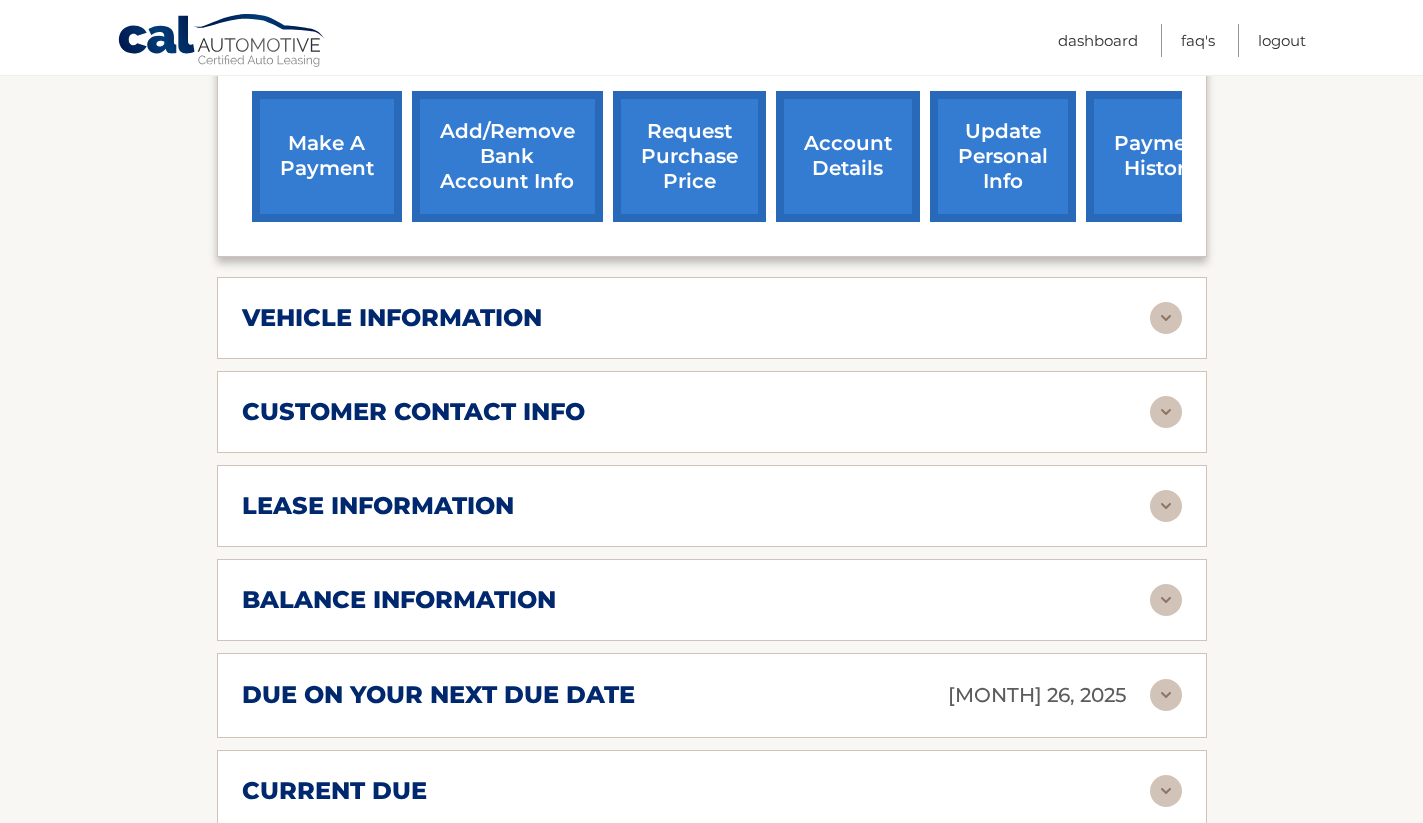 click on "vehicle information" at bounding box center [392, 318] 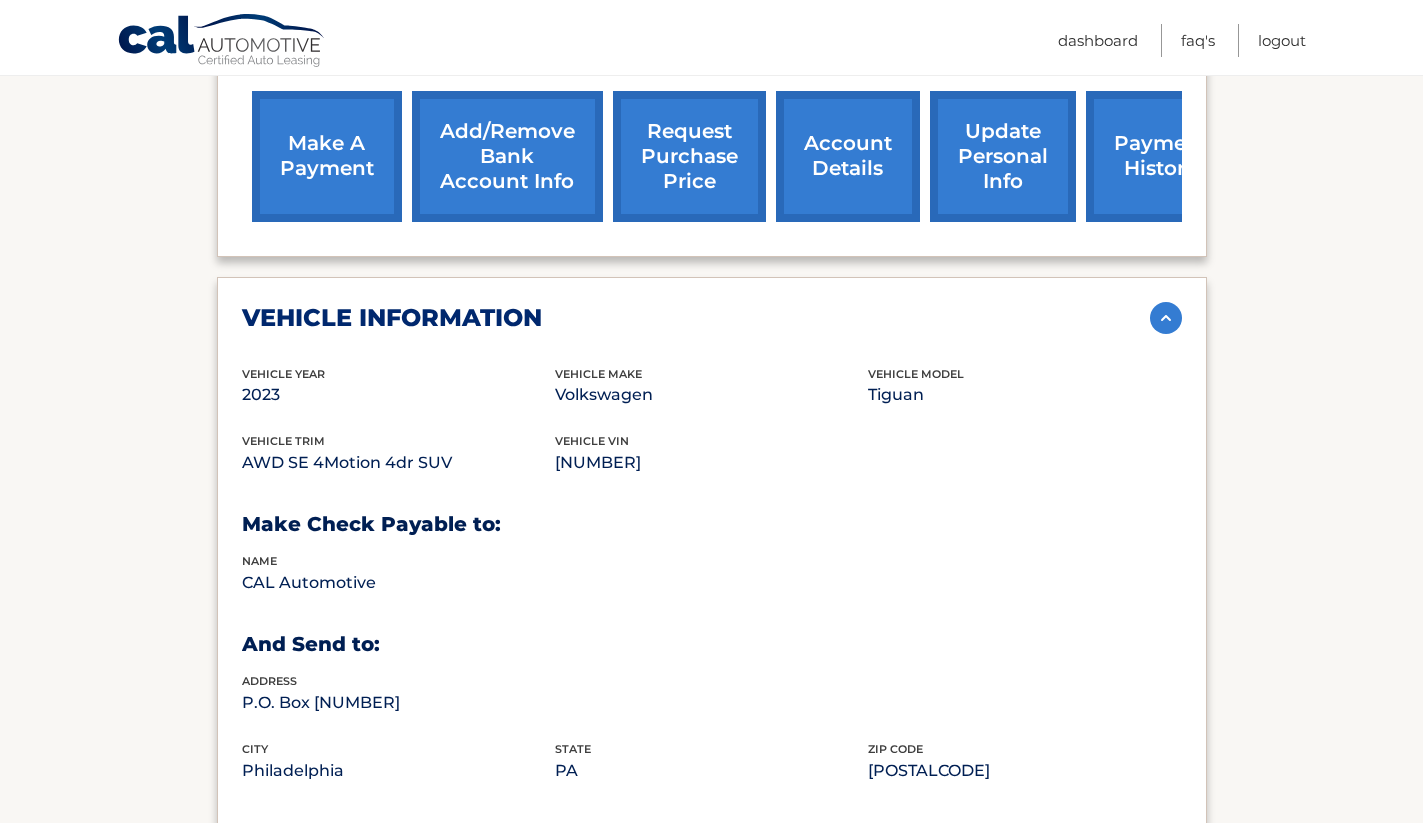 click on "vehicle information" at bounding box center (392, 318) 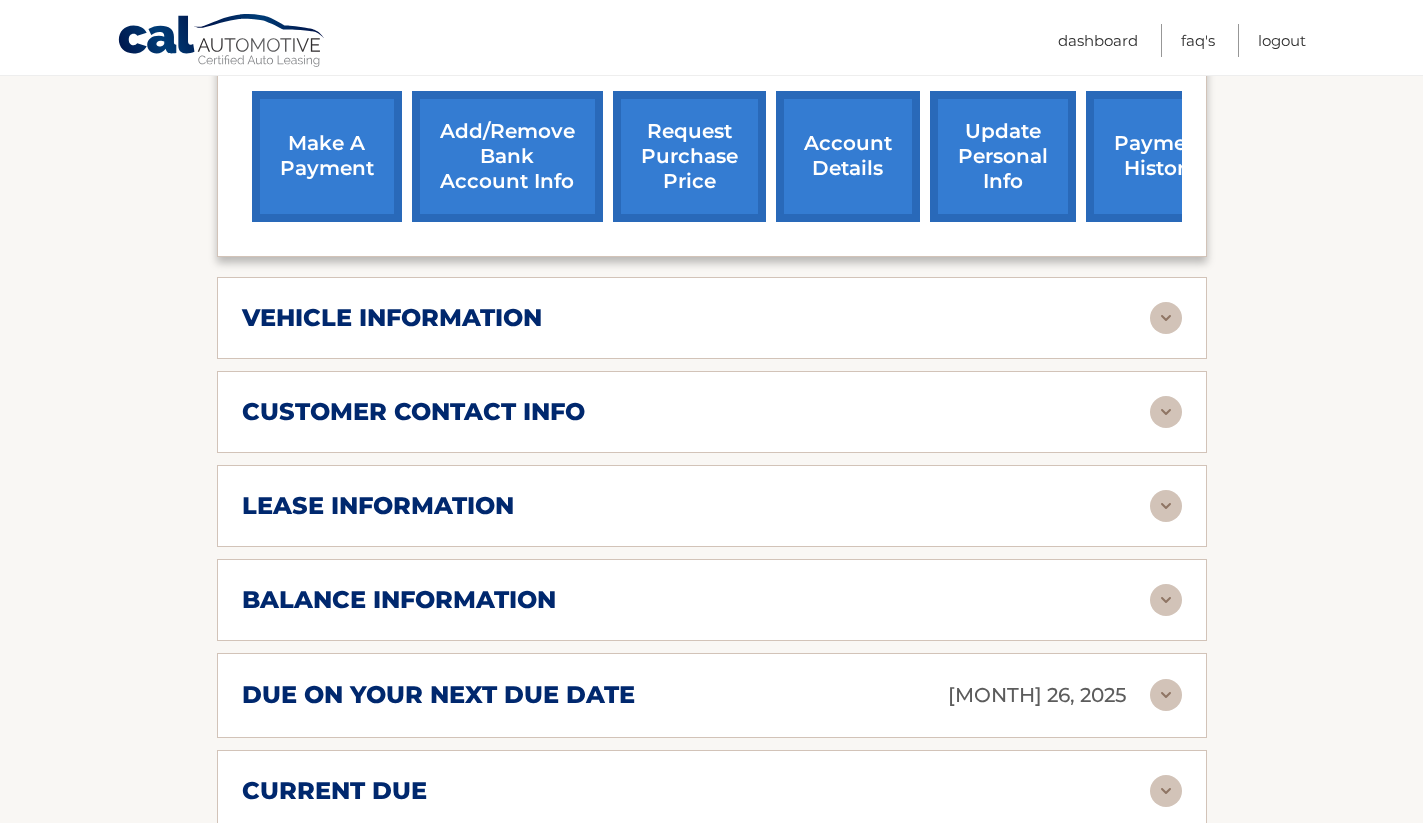 click on "customer contact info" at bounding box center [413, 412] 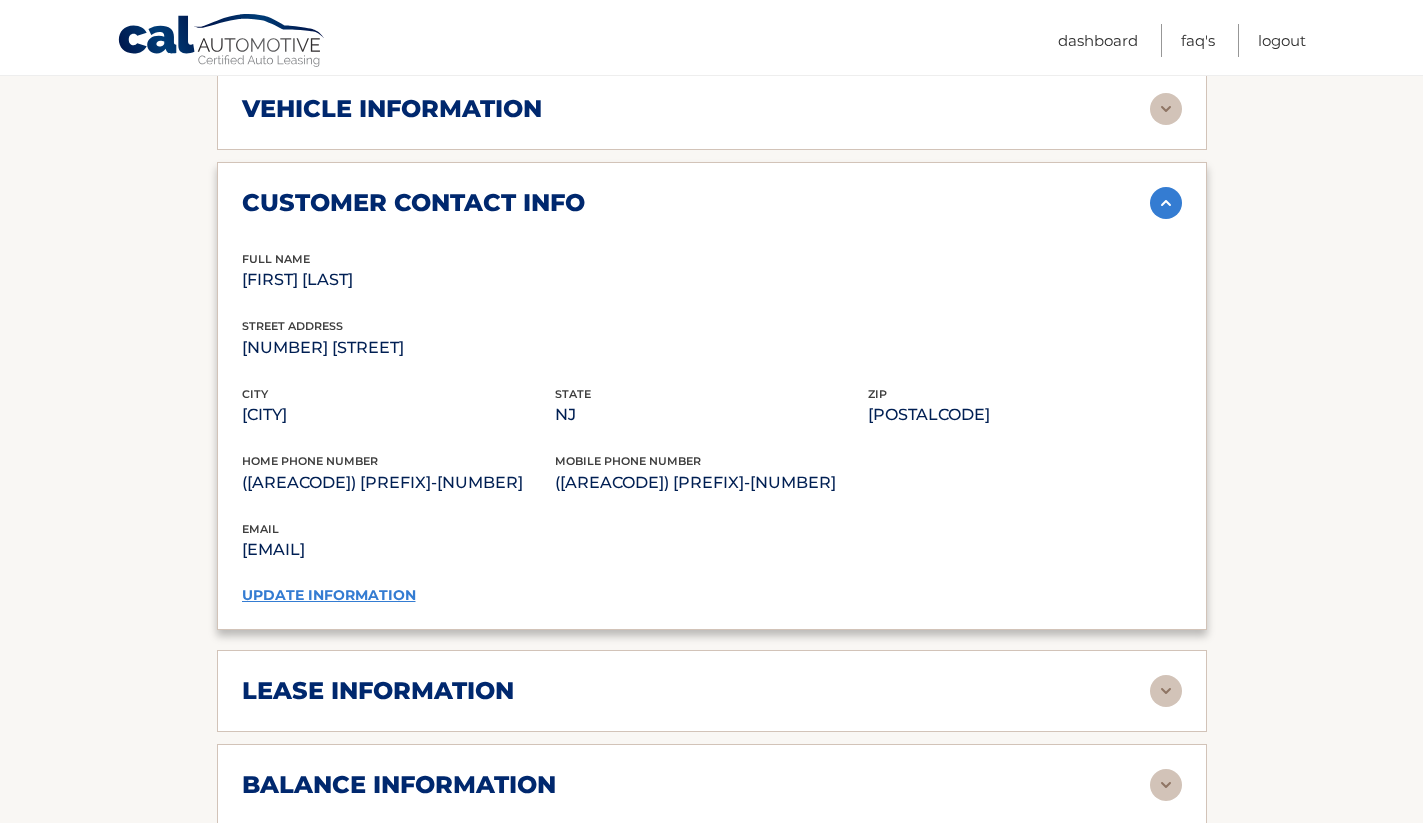 scroll, scrollTop: 1045, scrollLeft: 0, axis: vertical 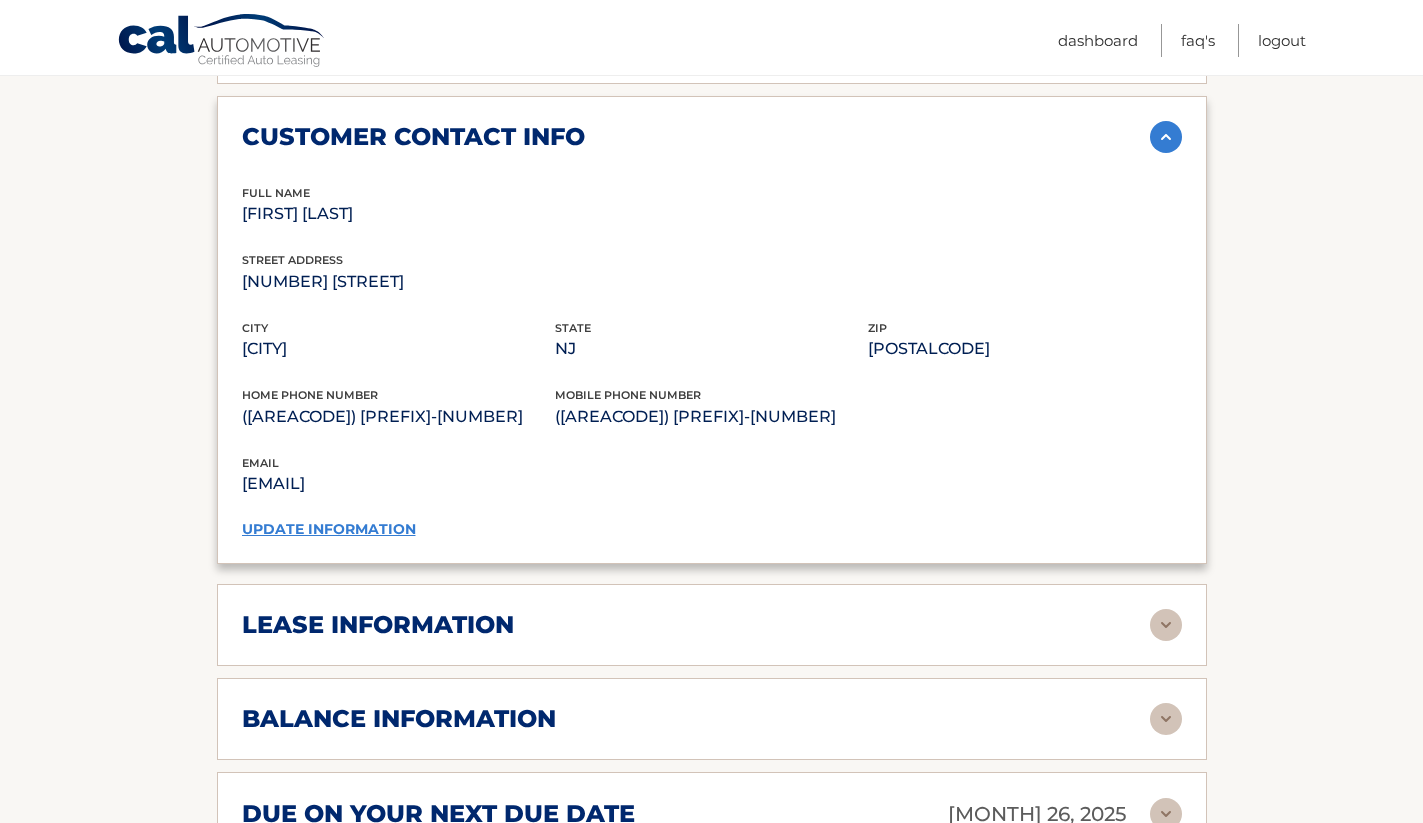 click on "customer contact info" at bounding box center [413, 137] 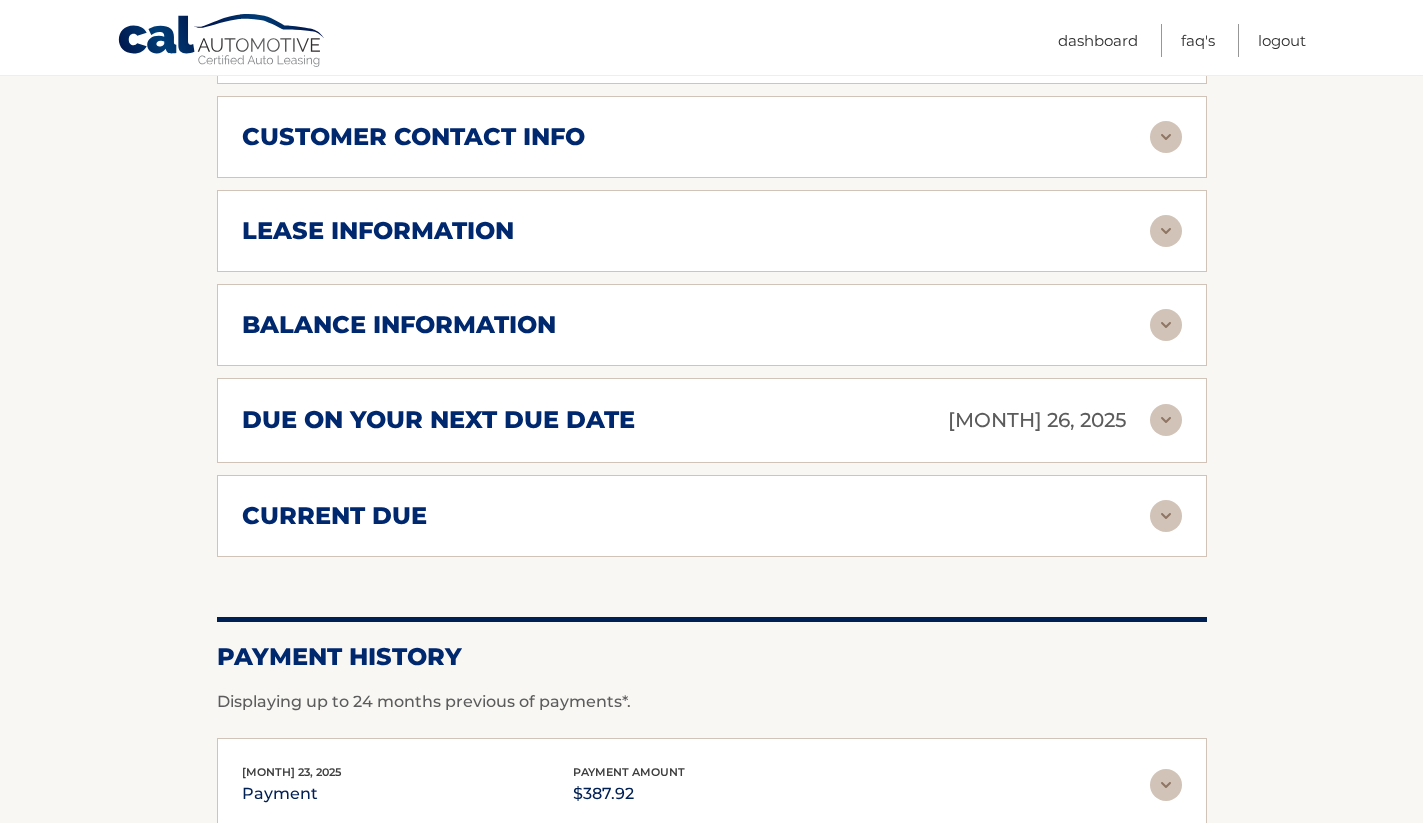 click on "lease information
Contract Start Date
[MONTH] 26, 2022
Term
39
Maturity Date
[MONTH] 26, 2026
Starting Odometer
13
Allowable Annual Mileage
12000
Charge Per Mile*
0.18
Last Scheduled Due Date
[MONTH] 26, 2026
Monthly Payment
$387.92
Monthly Sales Tax
$0.00" at bounding box center [712, 231] 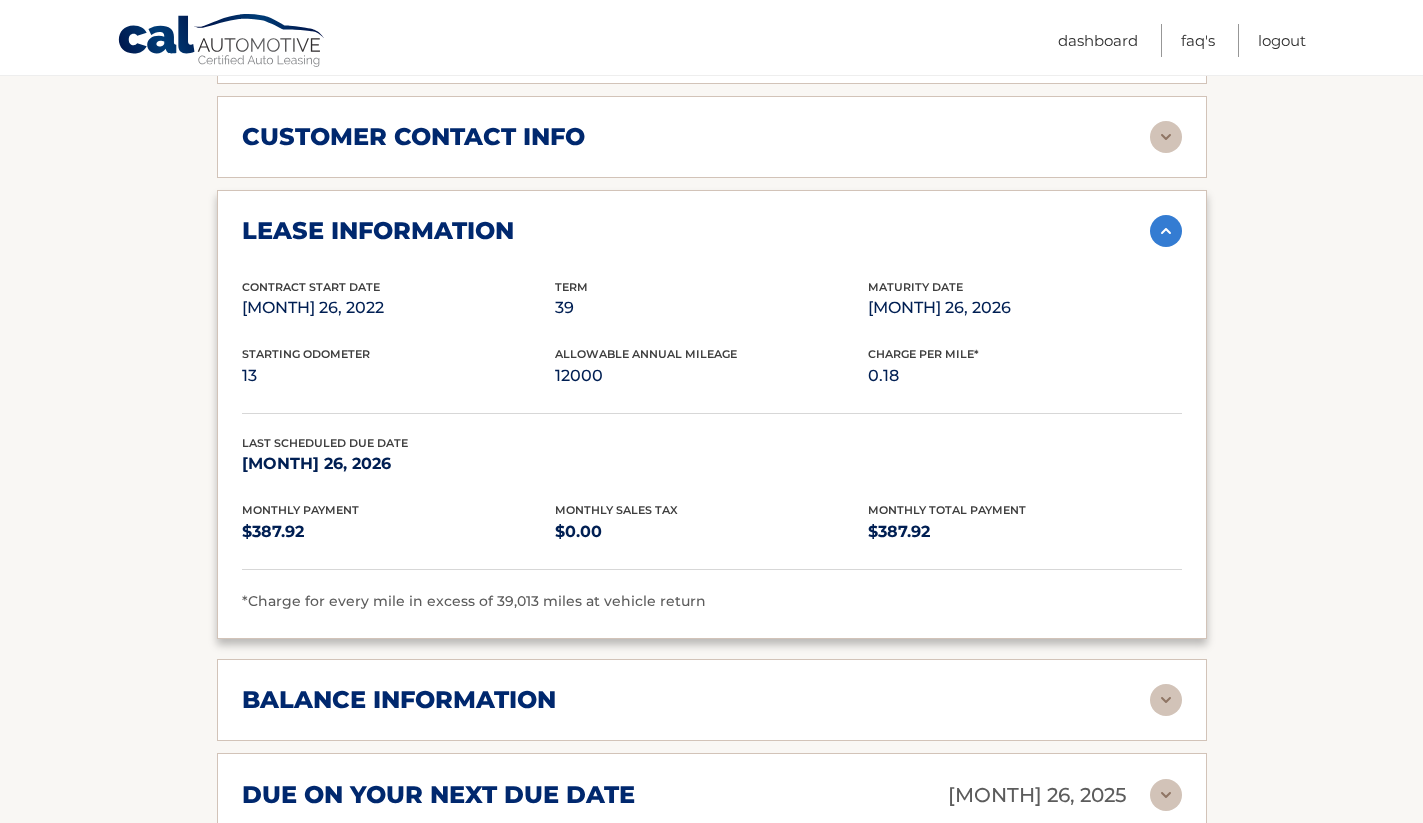 click on "lease information" at bounding box center (378, 231) 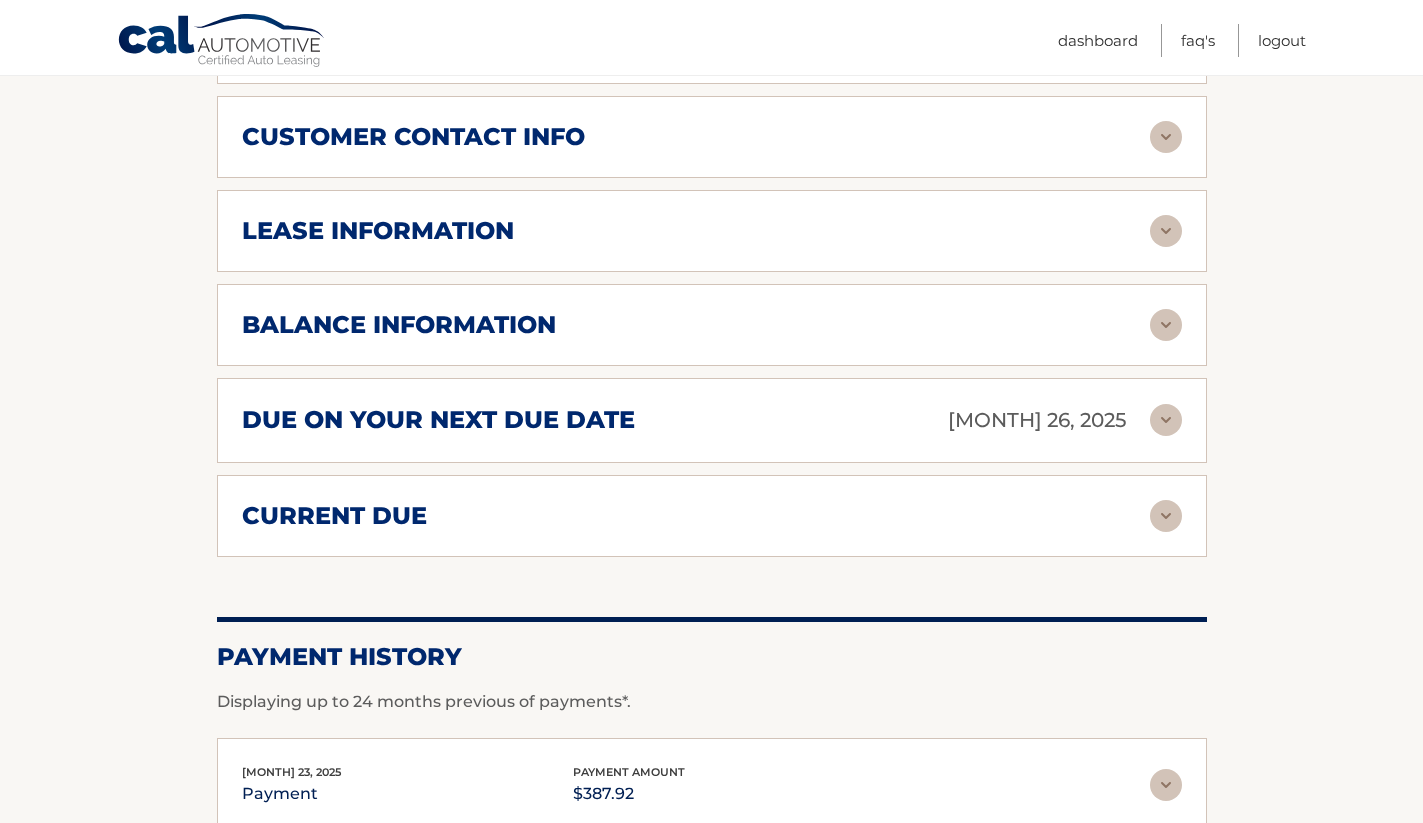 click on "balance information" at bounding box center [399, 325] 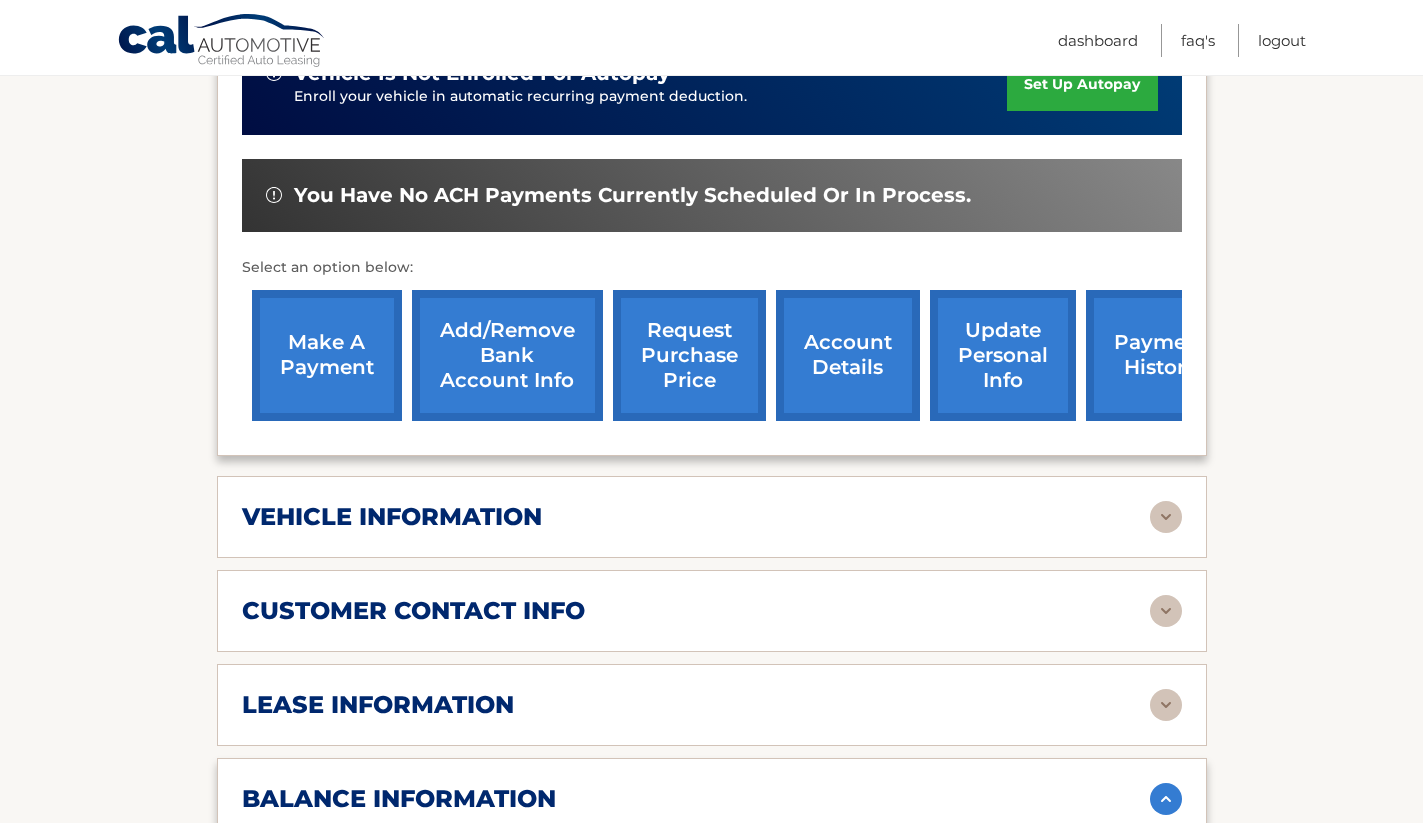 scroll, scrollTop: 496, scrollLeft: 0, axis: vertical 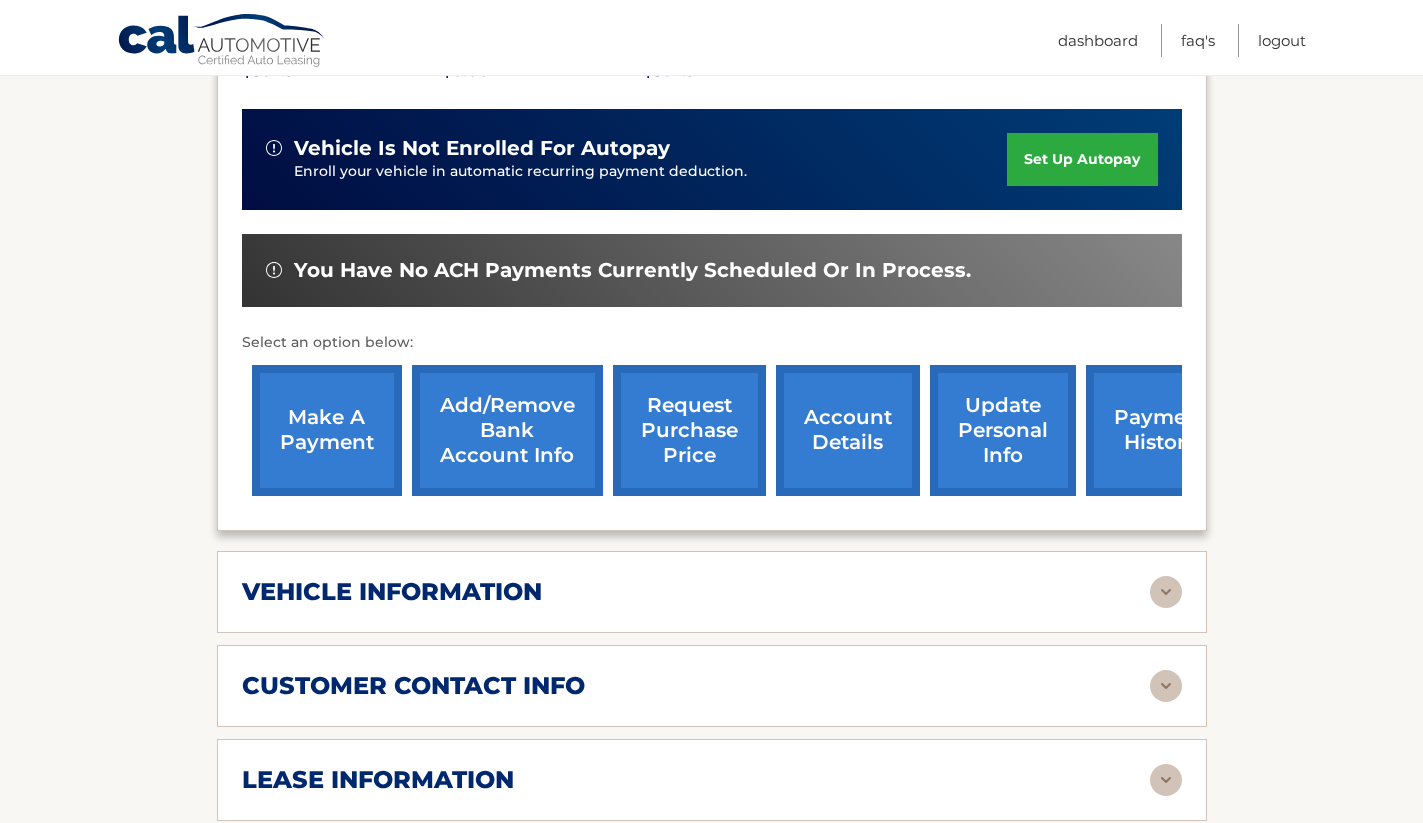 click on "request purchase price" at bounding box center (689, 430) 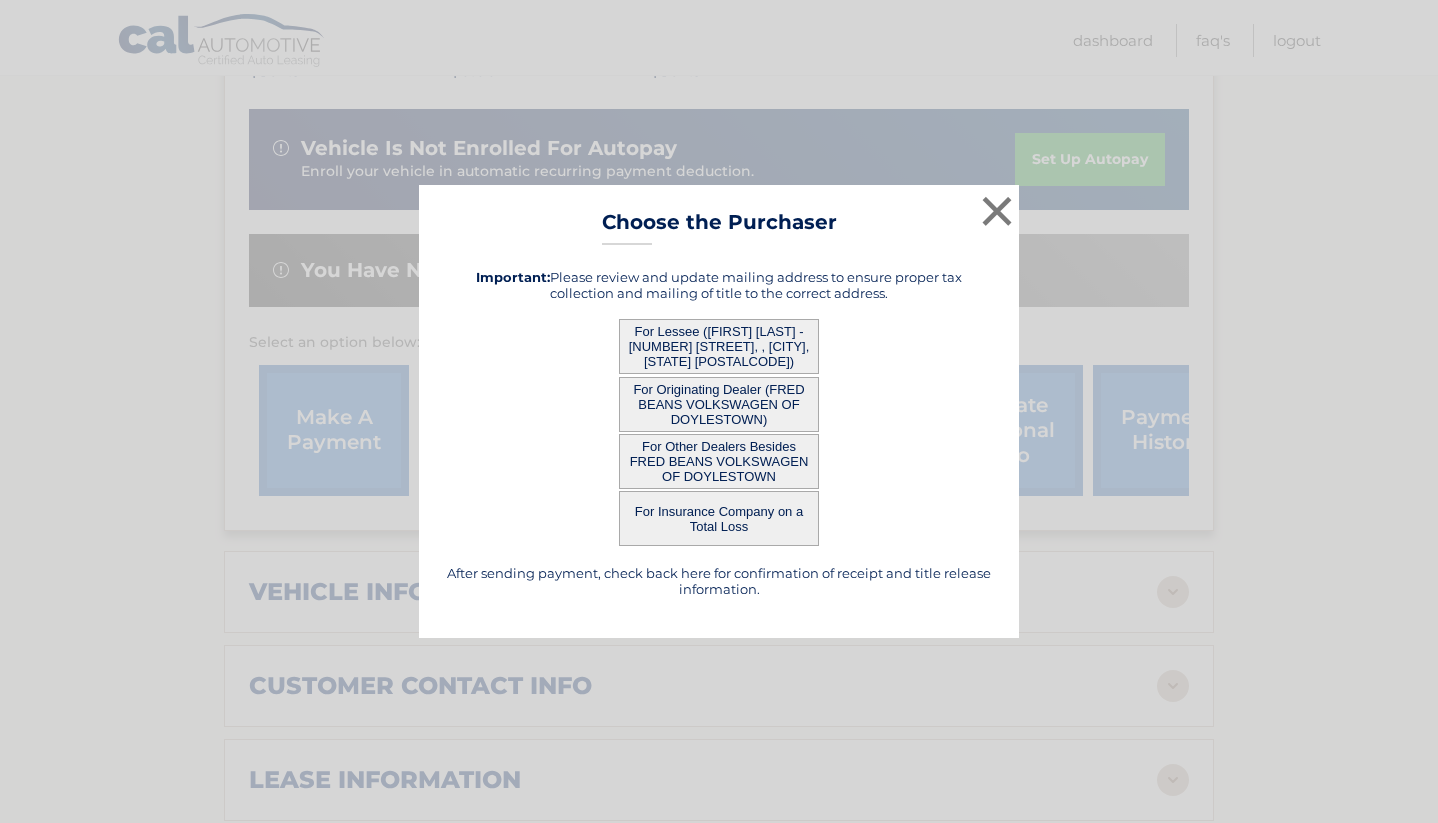 click on "For Originating Dealer (FRED BEANS VOLKSWAGEN OF DOYLESTOWN)" at bounding box center [719, 404] 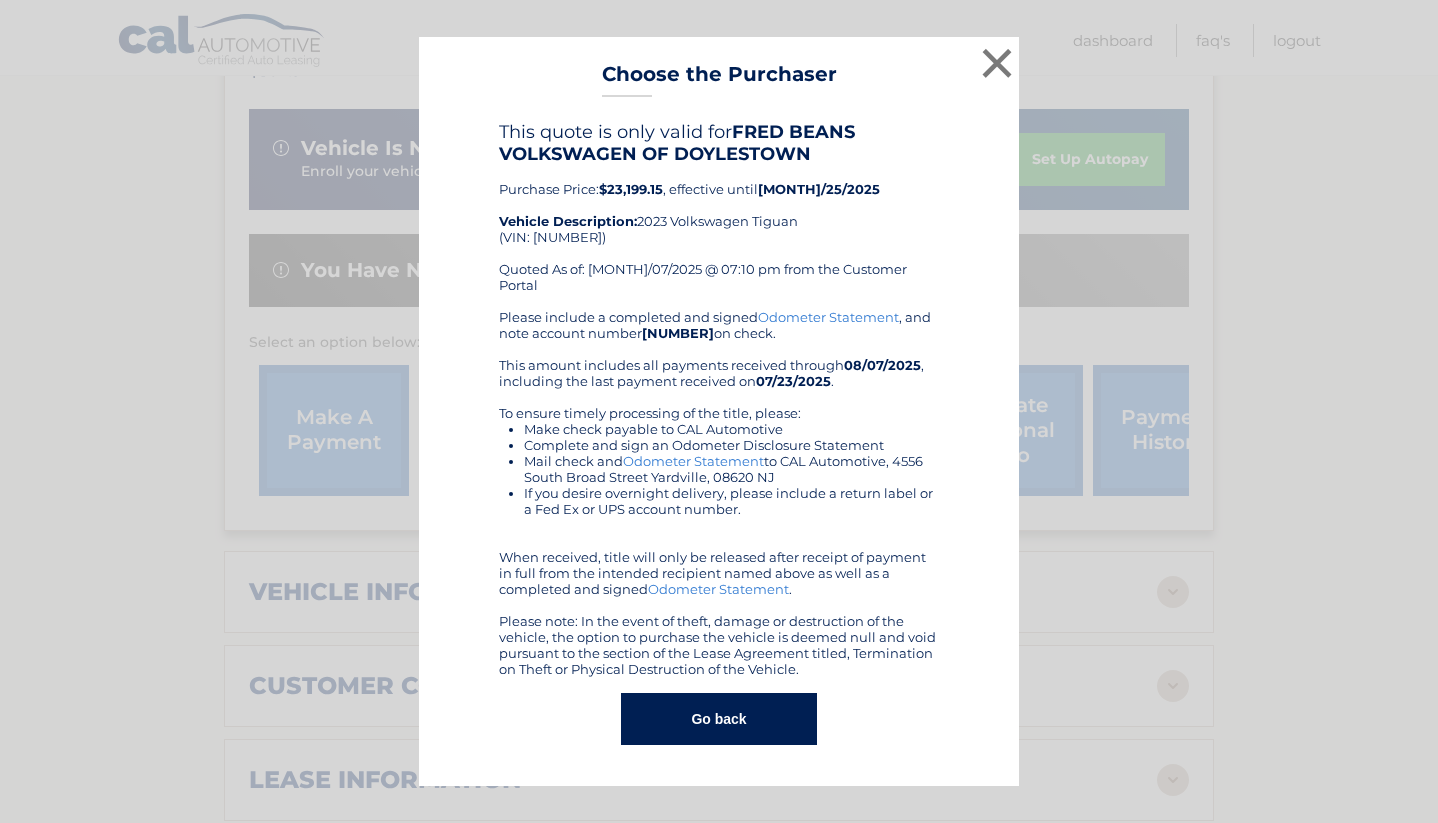 click on "Please include a completed and signed  Odometer Statement , and note account number  [NUMBER]  on check.
This amount includes all payments received through  [MONTH]/07/2025 , including the last payment received on  [MONTH]/23/2025 .
To ensure timely processing of the title, please:
Make check payable to CAL Automotive
Complete and sign an Odometer Disclosure Statement
Mail check and  Odometer Statement  to CAL Automotive, [NUMBER] South Broad Street Yardville, [POSTALCODE] [STATE]
If you desire overnight delivery, please include a return label or a Fed Ex or UPS account number.
When received, title will only be released after receipt of payment in full from the intended recipient named above as well as a completed and signed  Odometer Statement ." at bounding box center [719, 493] 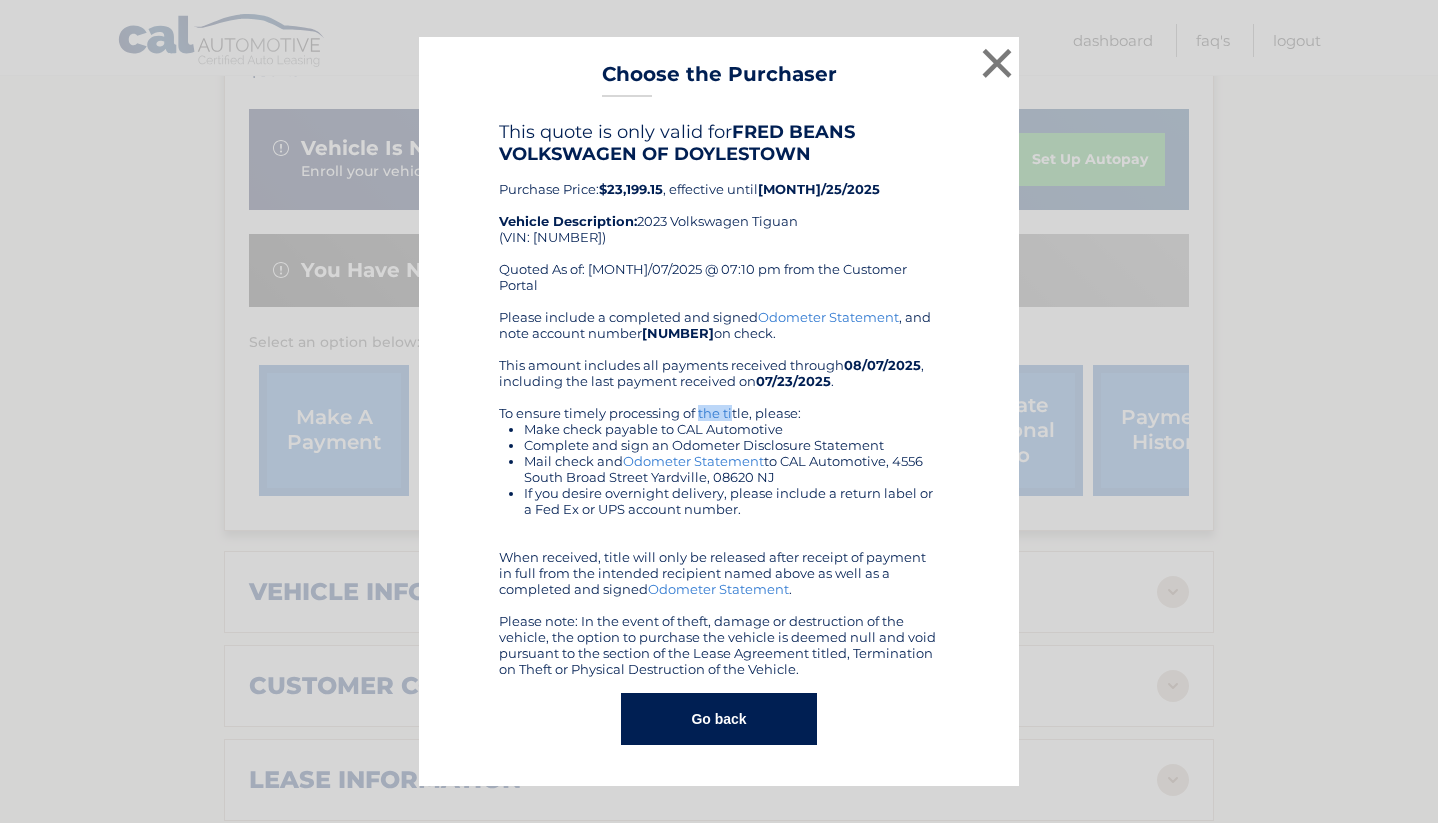 click on "Please include a completed and signed  Odometer Statement , and note account number  [NUMBER]  on check.
This amount includes all payments received through  [MONTH]/07/2025 , including the last payment received on  [MONTH]/23/2025 .
To ensure timely processing of the title, please:
Make check payable to CAL Automotive
Complete and sign an Odometer Disclosure Statement
Mail check and  Odometer Statement  to CAL Automotive, [NUMBER] South Broad Street Yardville, [POSTALCODE] [STATE]
If you desire overnight delivery, please include a return label or a Fed Ex or UPS account number.
When received, title will only be released after receipt of payment in full from the intended recipient named above as well as a completed and signed  Odometer Statement ." at bounding box center [719, 493] 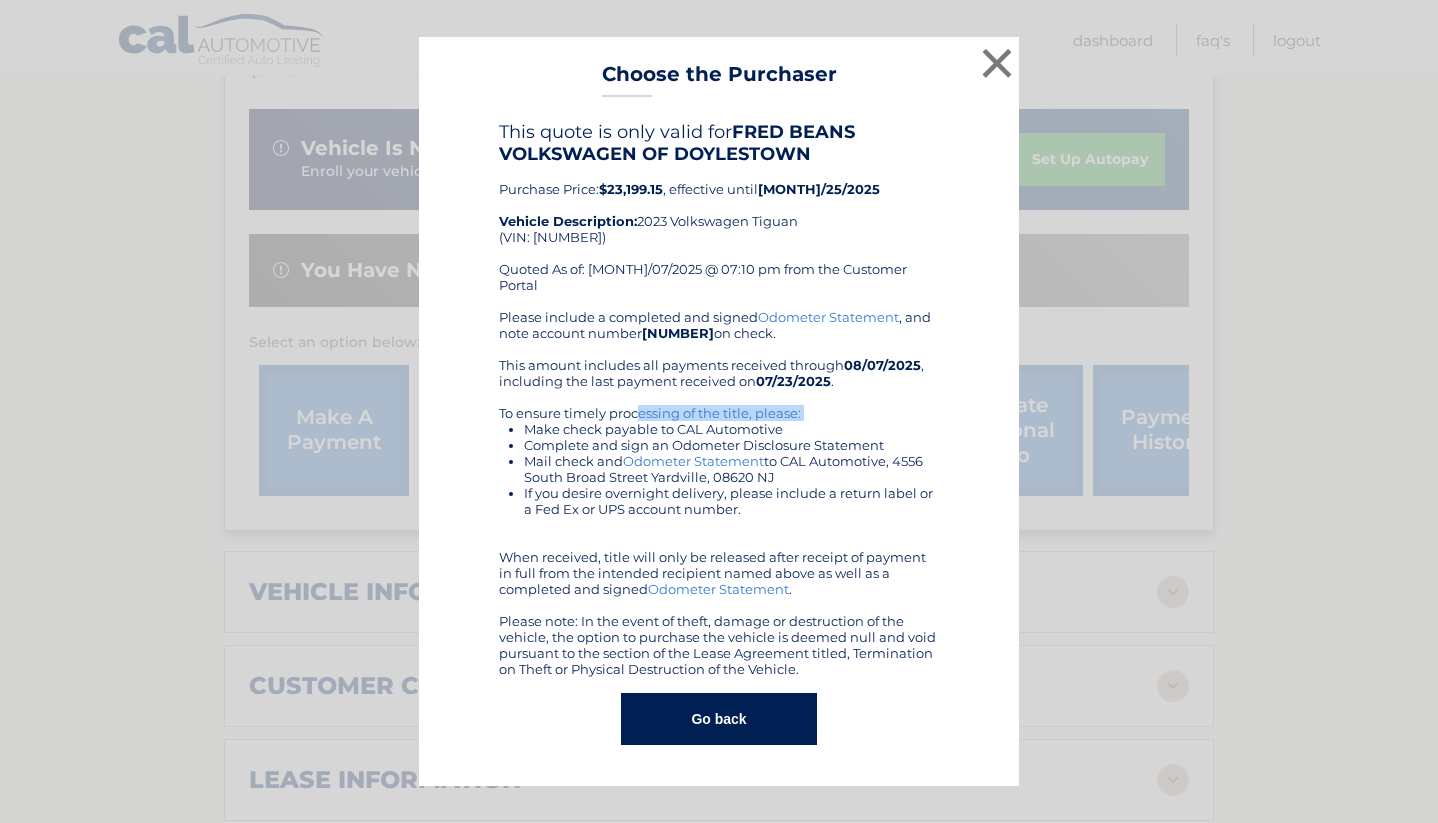 click on "Please include a completed and signed  Odometer Statement , and note account number  [NUMBER]  on check.
This amount includes all payments received through  [MONTH]/07/2025 , including the last payment received on  [MONTH]/23/2025 .
To ensure timely processing of the title, please:
Make check payable to CAL Automotive
Complete and sign an Odometer Disclosure Statement
Mail check and  Odometer Statement  to CAL Automotive, [NUMBER] South Broad Street Yardville, [POSTALCODE] [STATE]
If you desire overnight delivery, please include a return label or a Fed Ex or UPS account number.
When received, title will only be released after receipt of payment in full from the intended recipient named above as well as a completed and signed  Odometer Statement ." at bounding box center (719, 493) 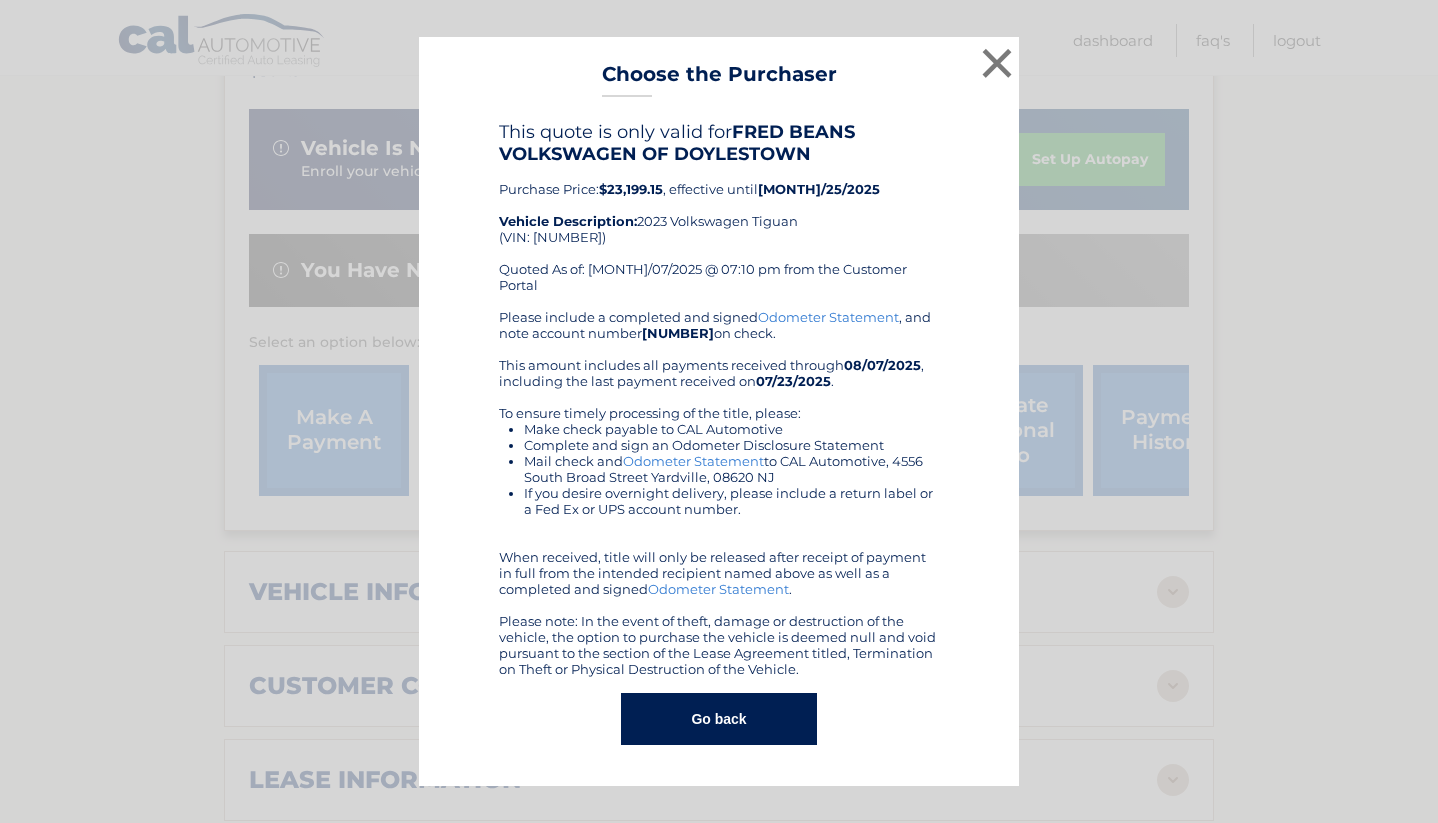 click on "Mail check and  Odometer Statement  to CAL Automotive, [NUMBER] South Broad Street Yardville, [POSTALCODE] [STATE]" at bounding box center (731, 469) 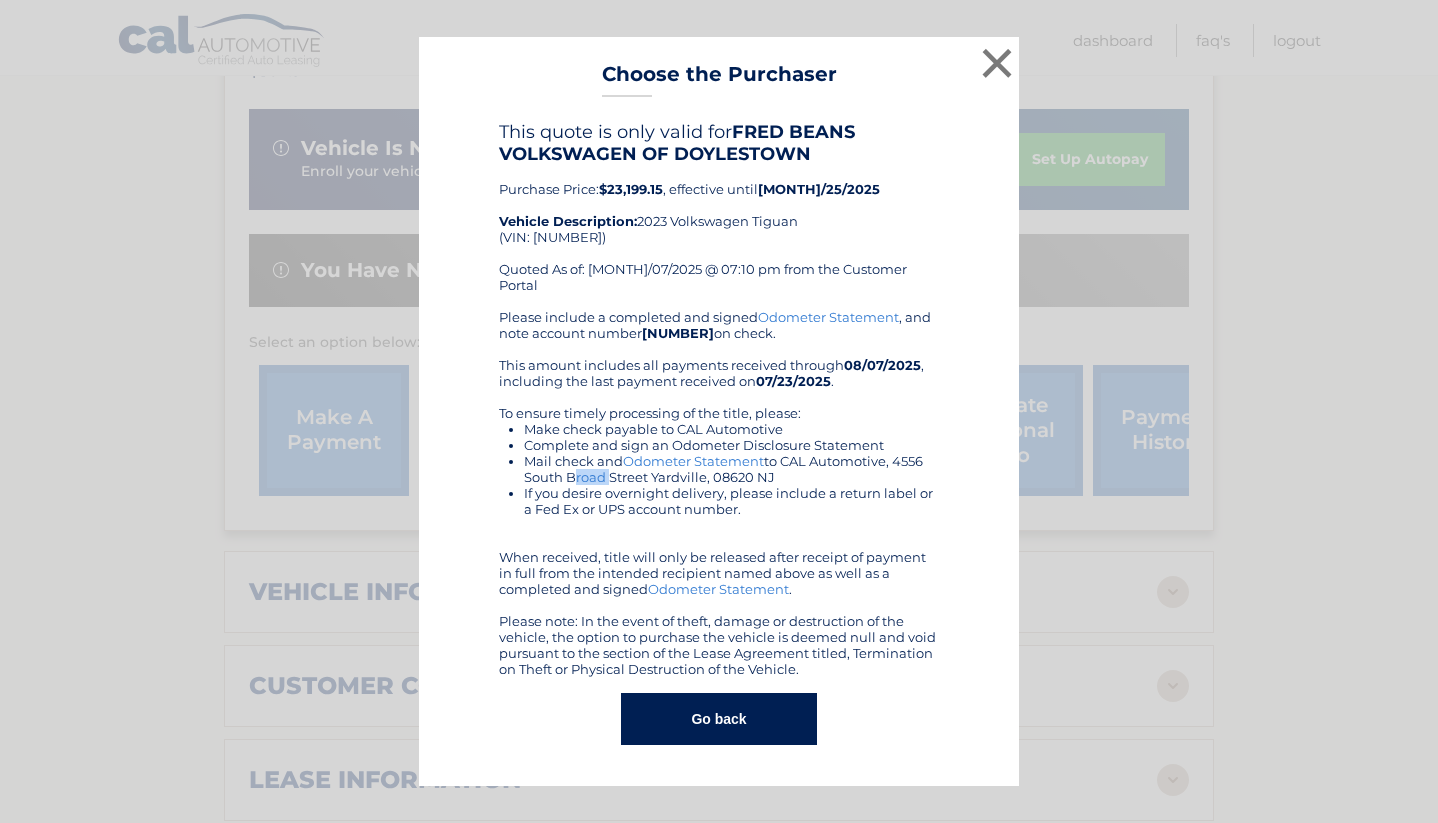 click on "Mail check and  Odometer Statement  to CAL Automotive, [NUMBER] South Broad Street Yardville, [POSTALCODE] [STATE]" at bounding box center (731, 469) 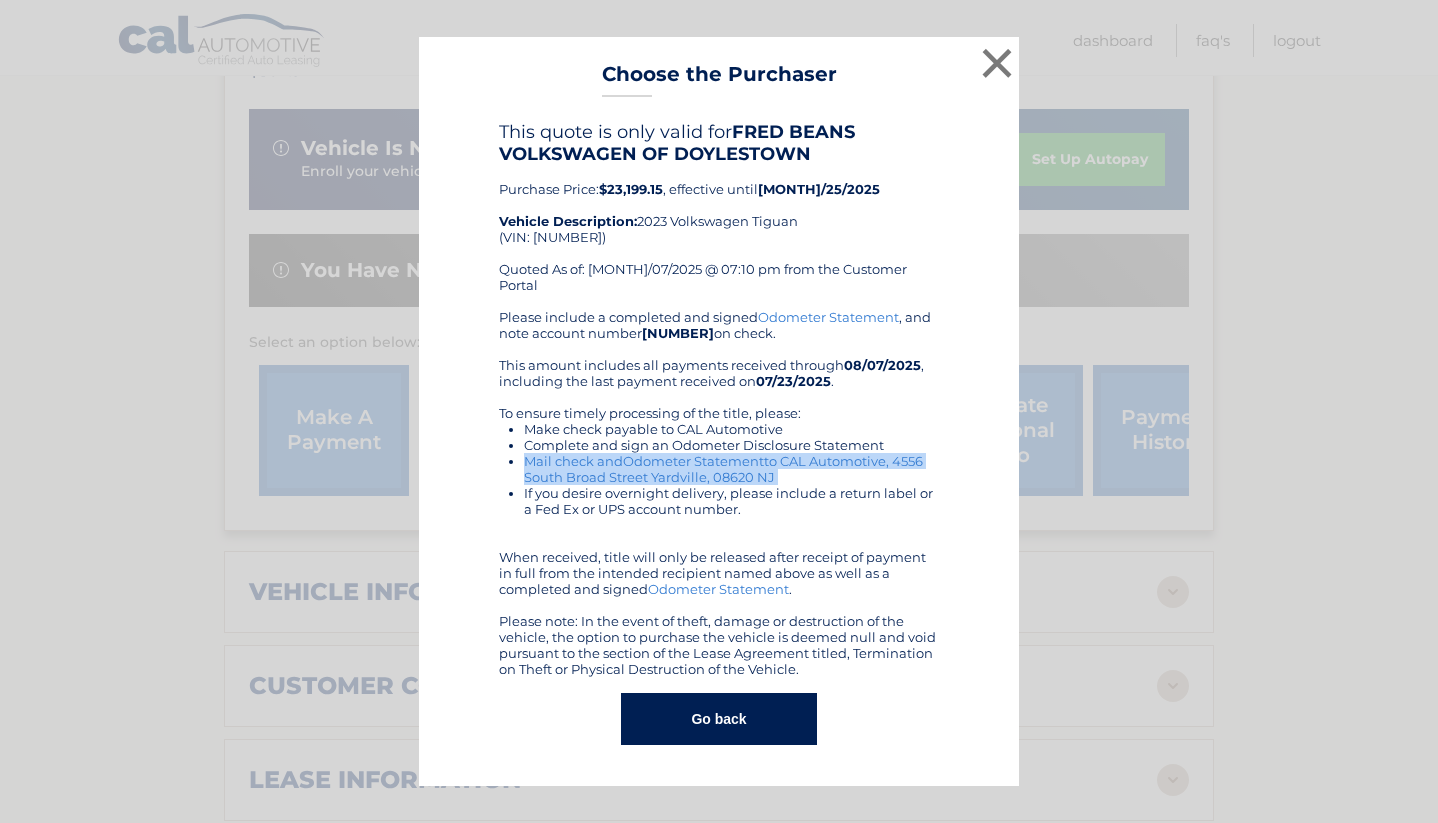 click on "Mail check and  Odometer Statement  to CAL Automotive, [NUMBER] South Broad Street Yardville, [POSTALCODE] [STATE]" at bounding box center [731, 469] 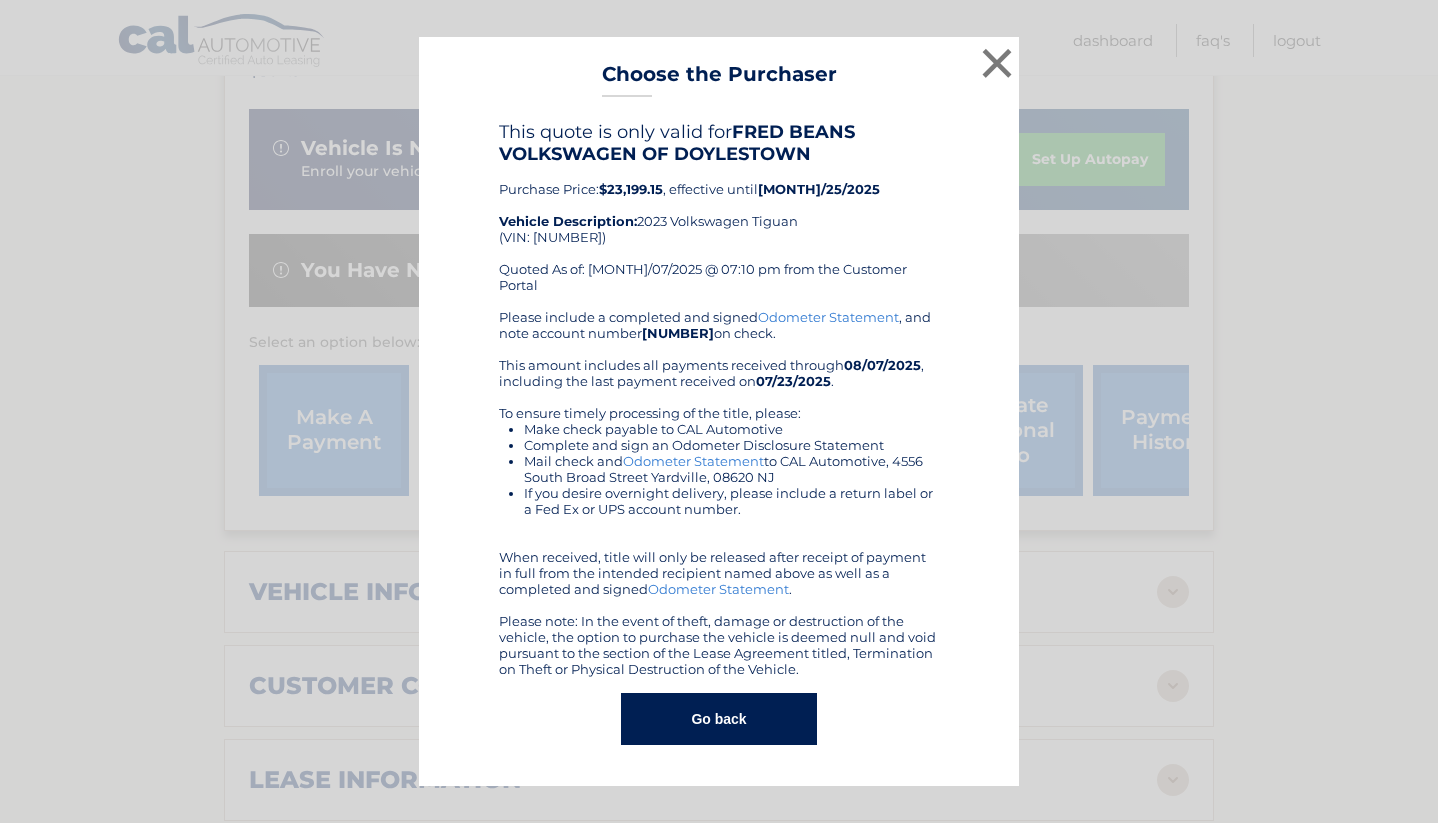 click on "Complete and sign an Odometer Disclosure Statement" at bounding box center (731, 445) 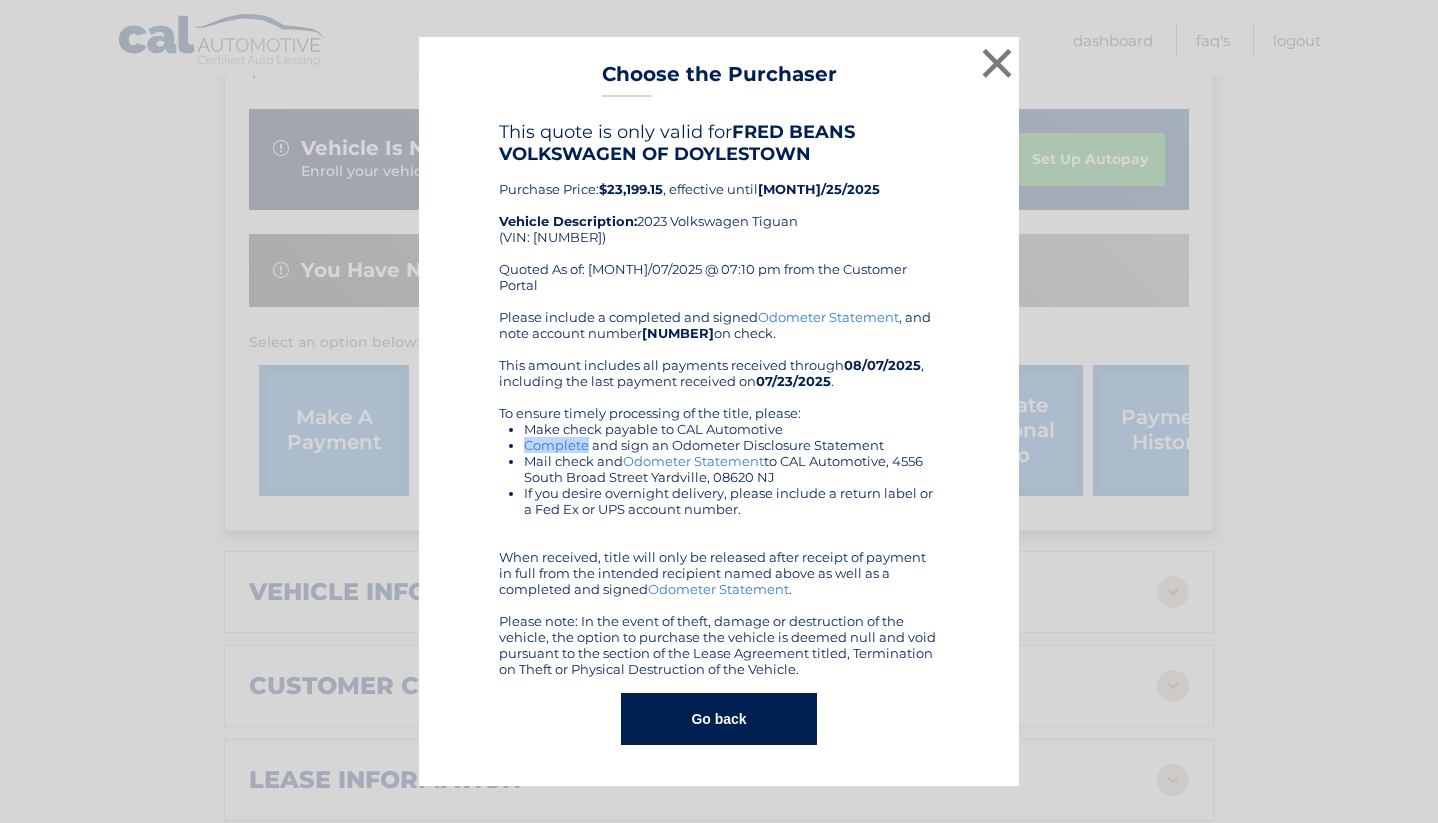 click on "Complete and sign an Odometer Disclosure Statement" at bounding box center (731, 445) 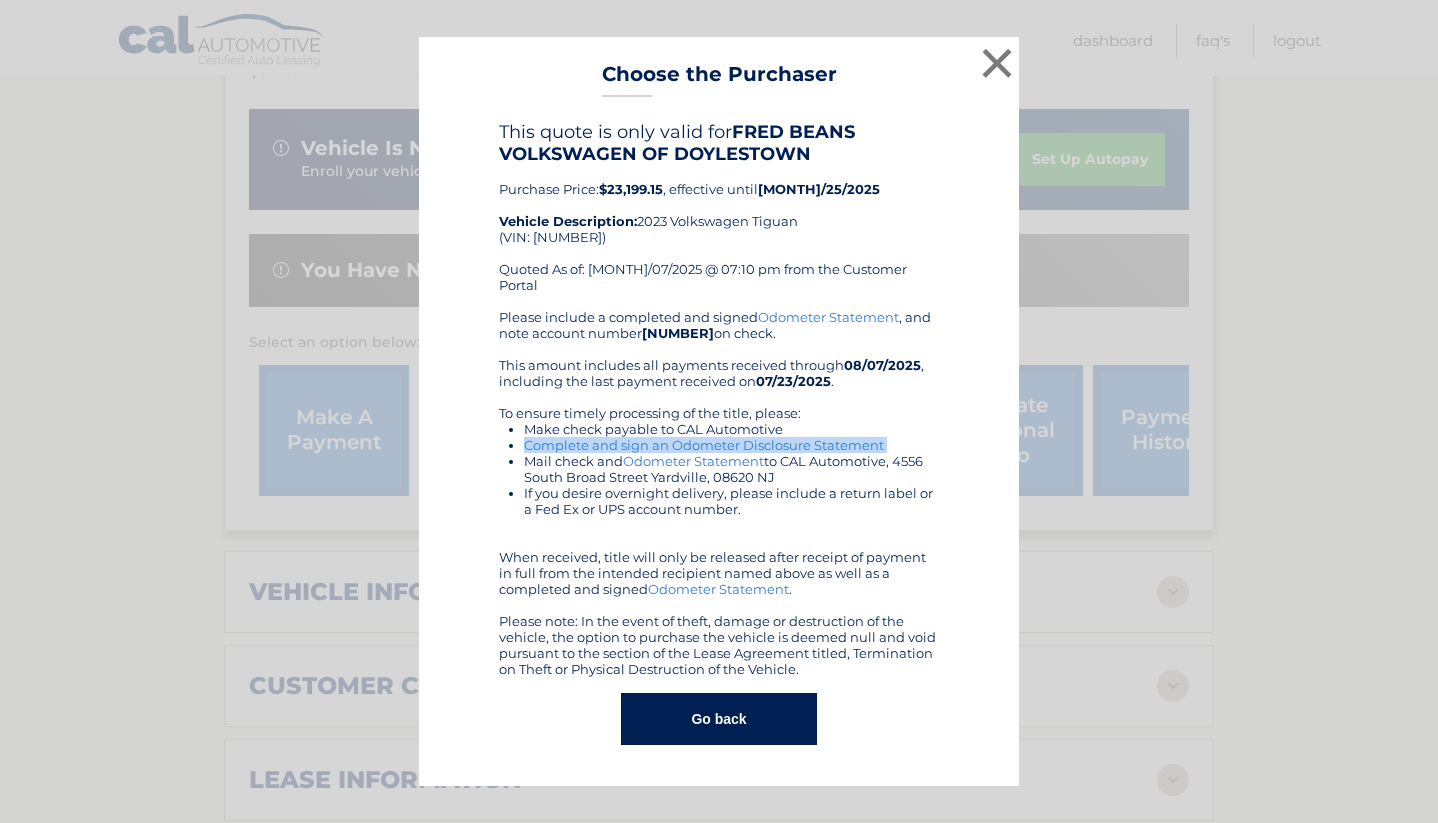 click on "Complete and sign an Odometer Disclosure Statement" at bounding box center [731, 445] 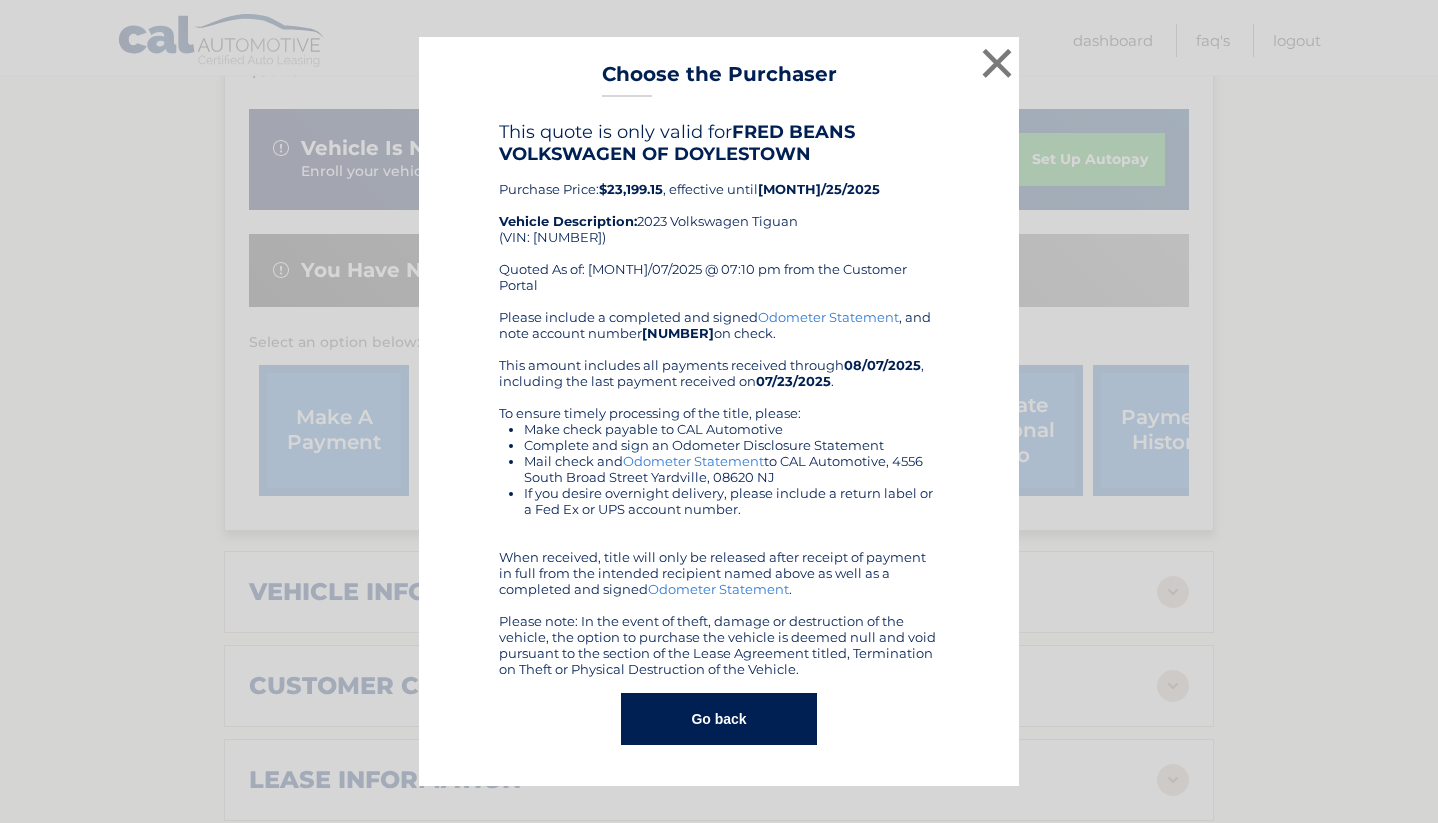 click on "Make check payable to CAL Automotive" at bounding box center [731, 429] 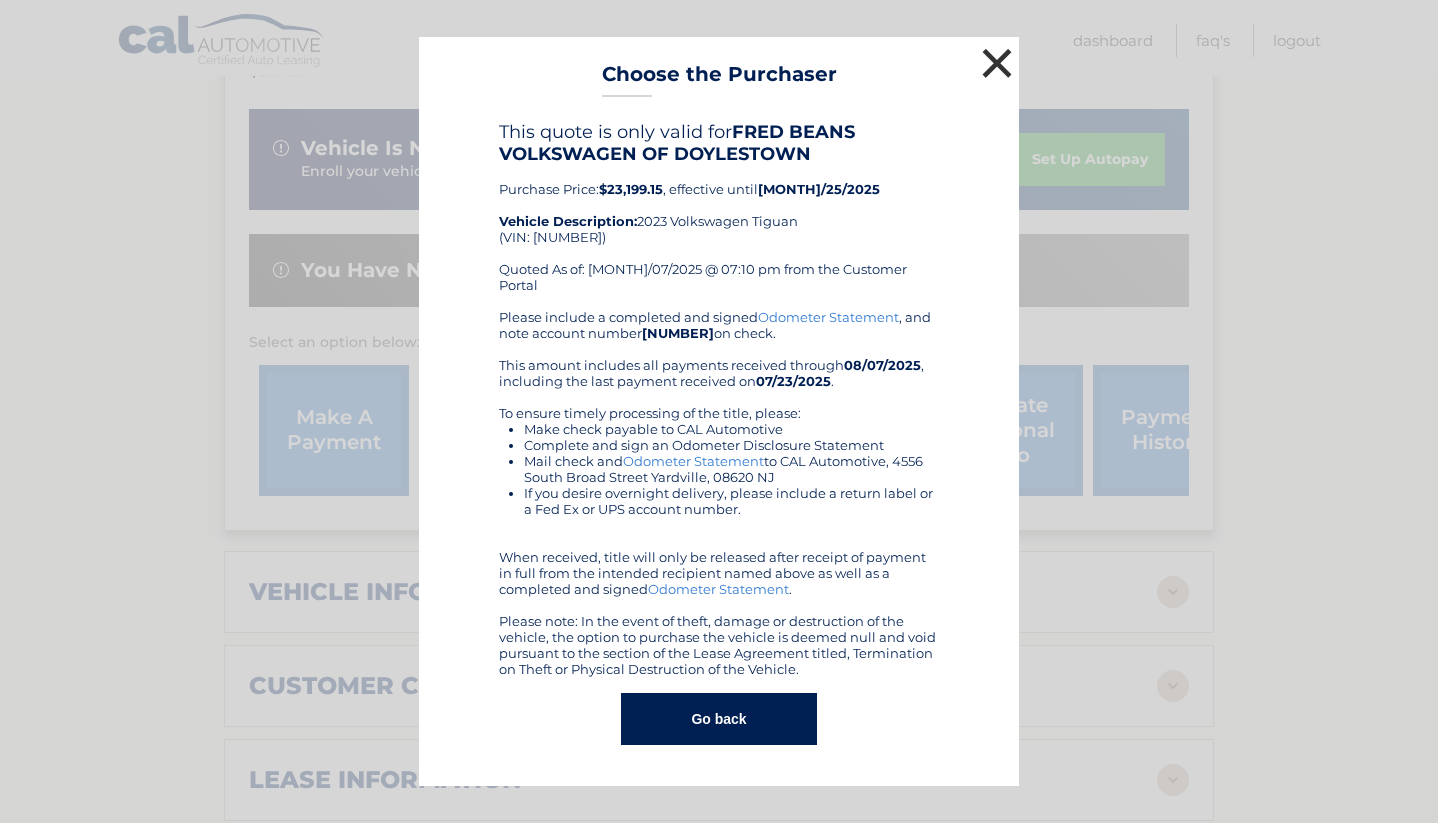 click on "×" at bounding box center (997, 63) 